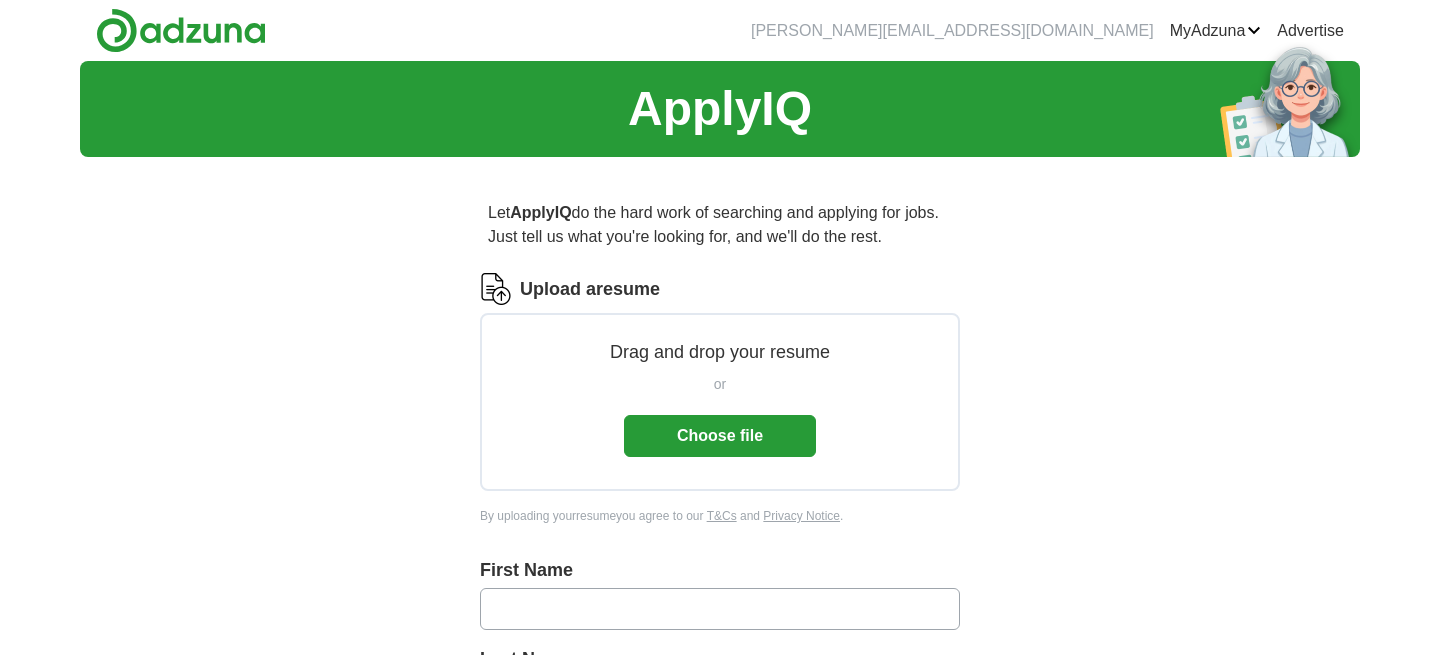 scroll, scrollTop: 0, scrollLeft: 0, axis: both 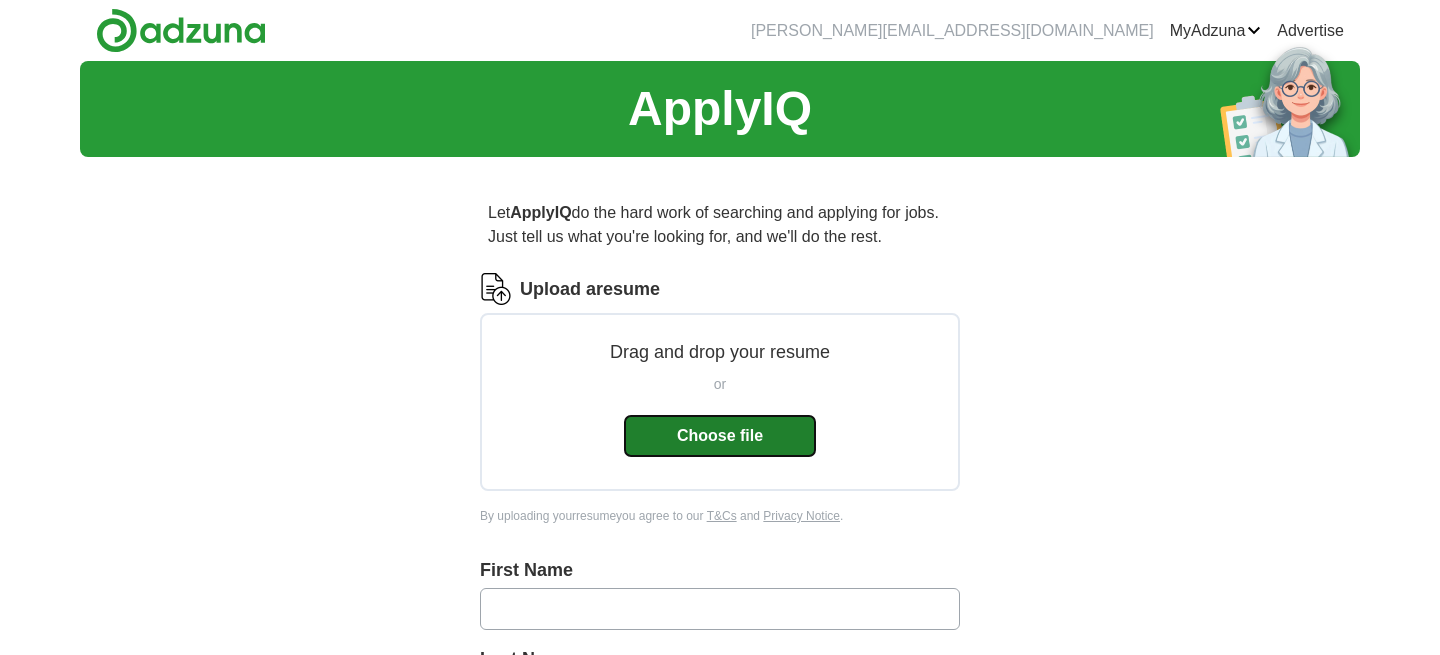 click on "Choose file" at bounding box center (720, 436) 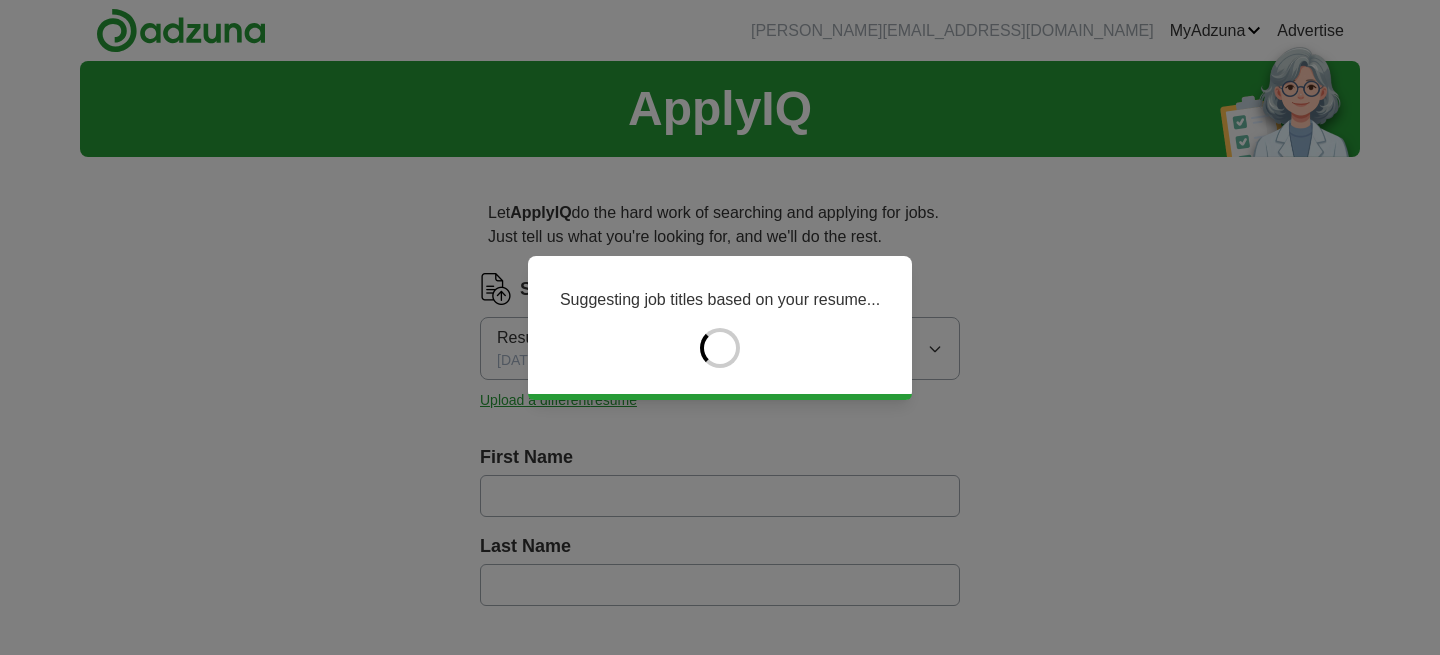 type on "******" 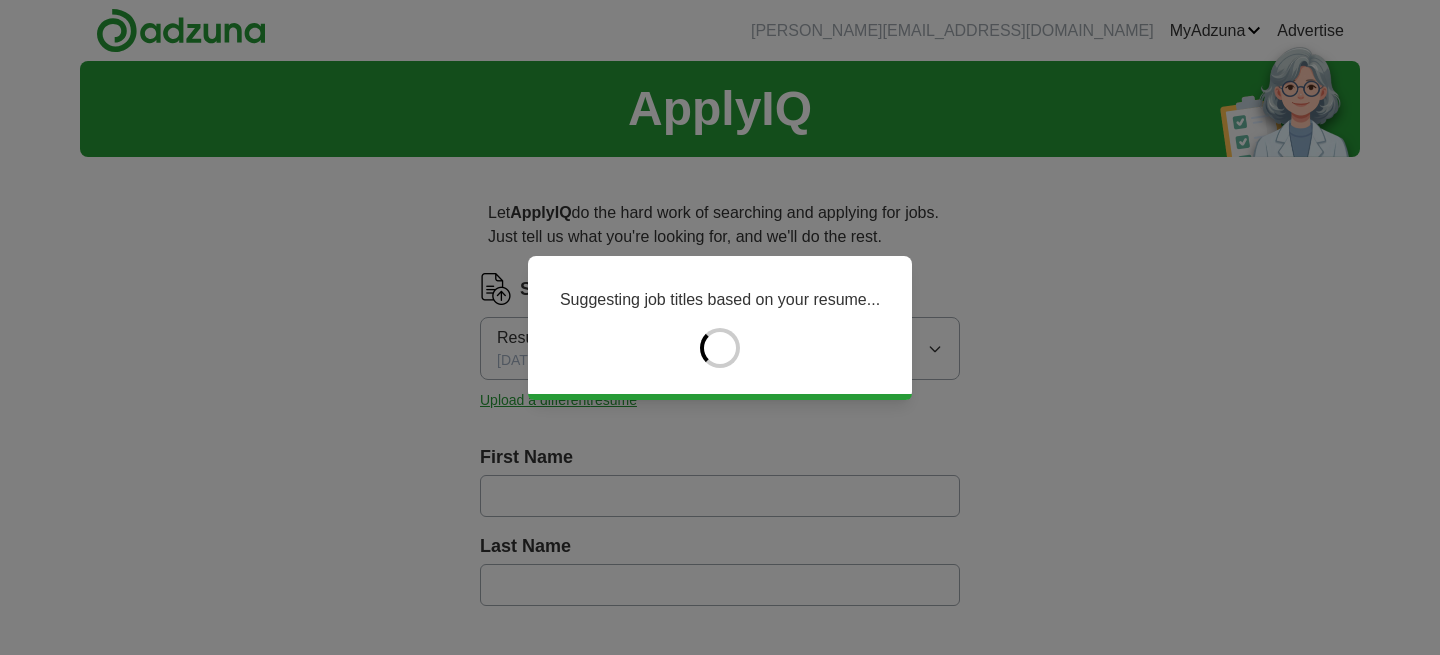 type on "******" 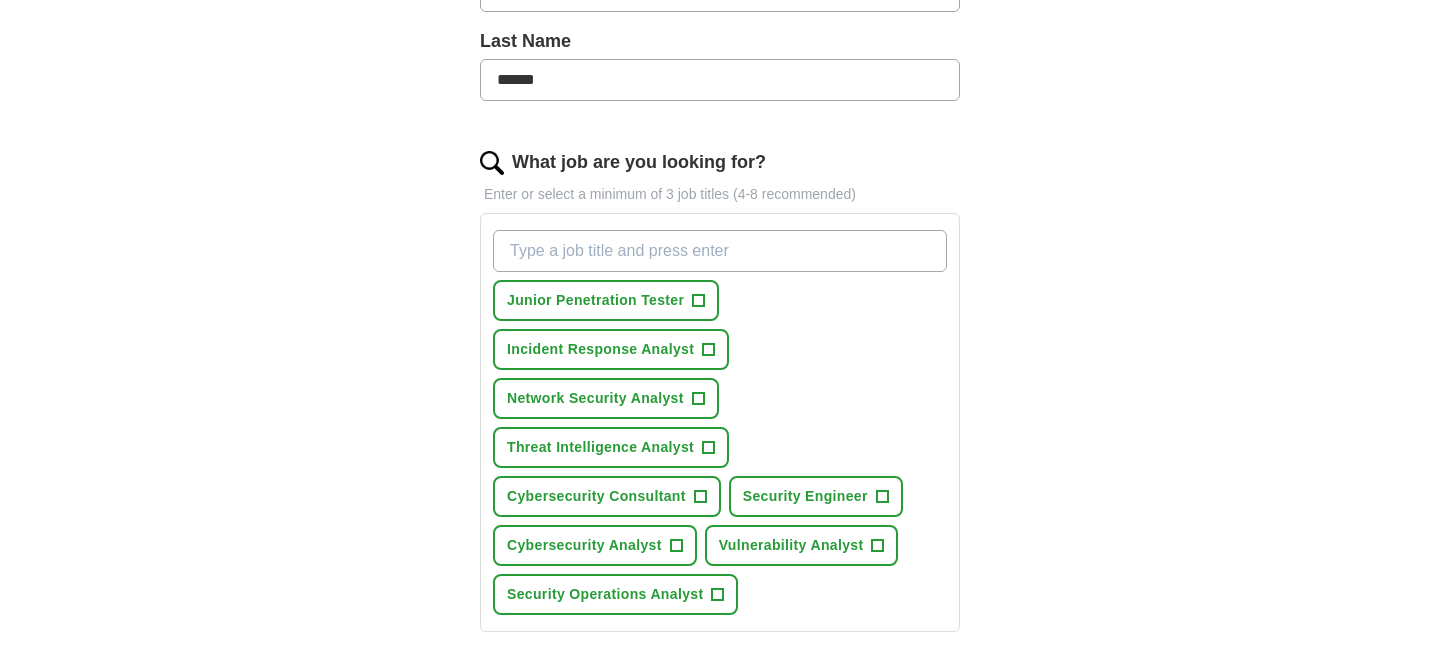 scroll, scrollTop: 506, scrollLeft: 0, axis: vertical 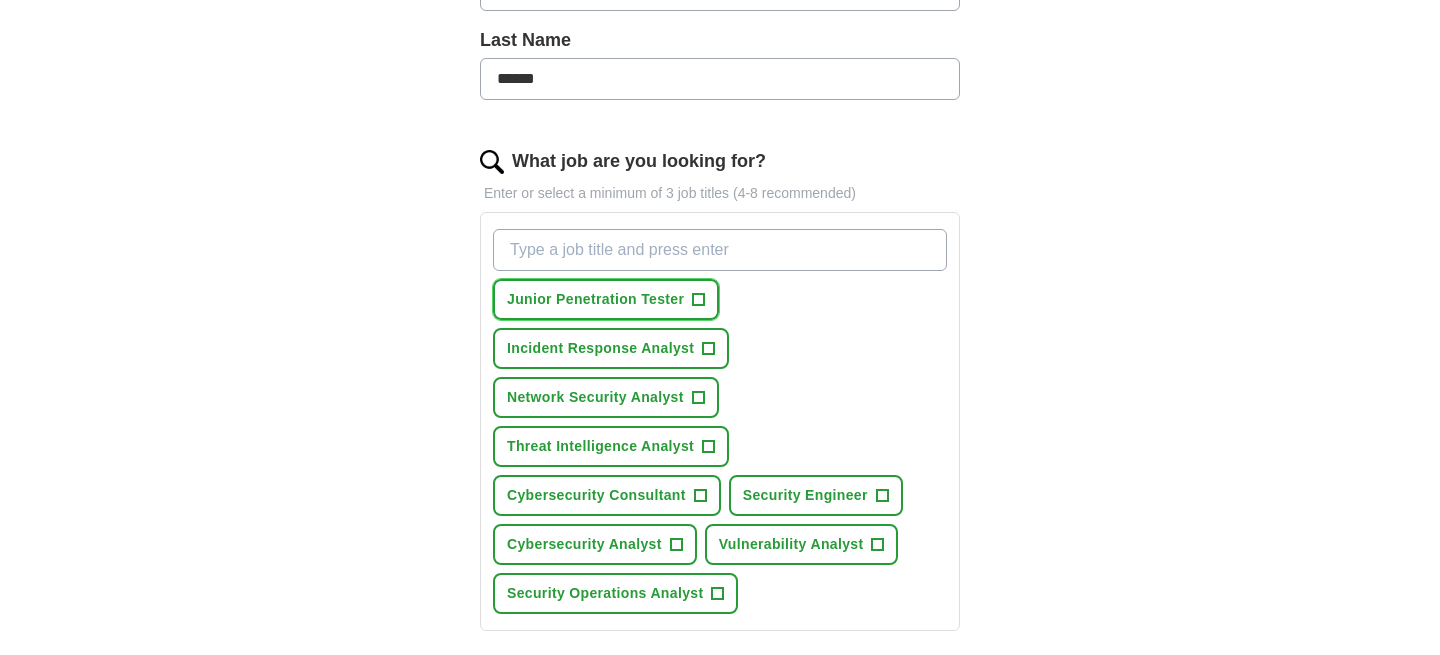 click on "+" at bounding box center [699, 300] 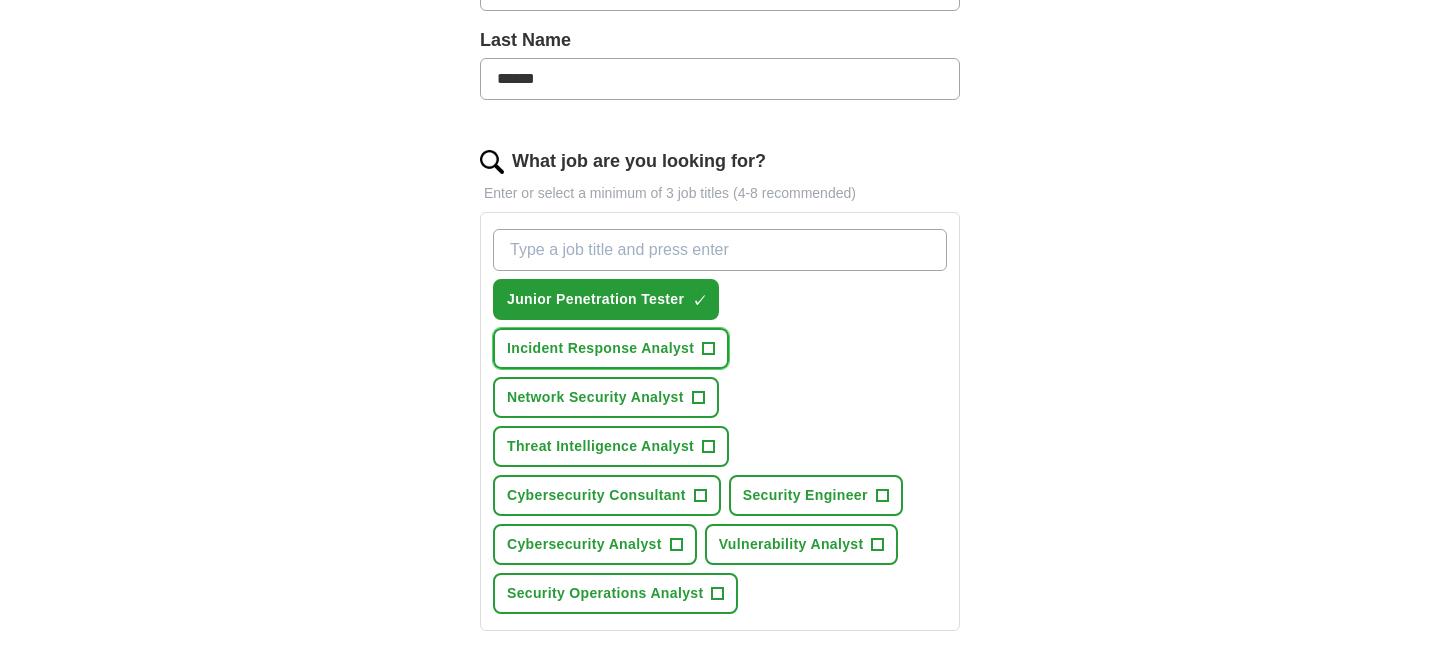 click on "+" at bounding box center (709, 349) 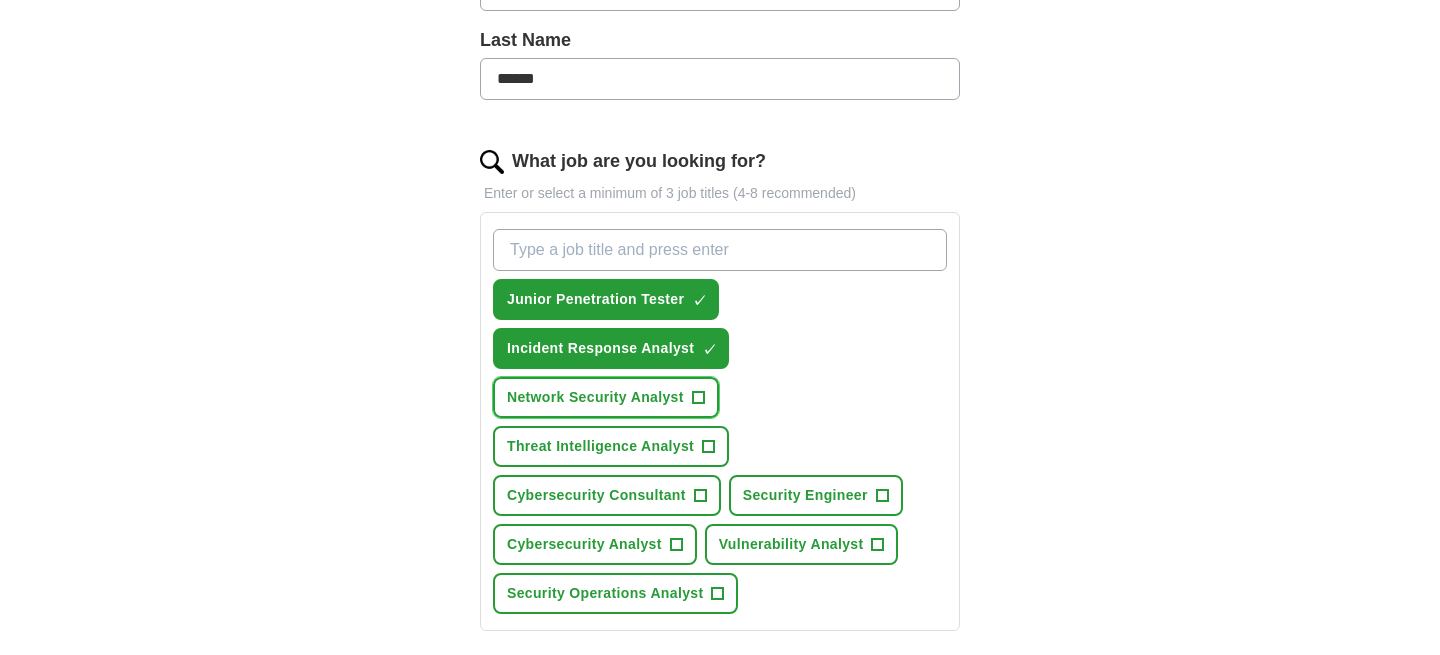 click on "+" at bounding box center (698, 398) 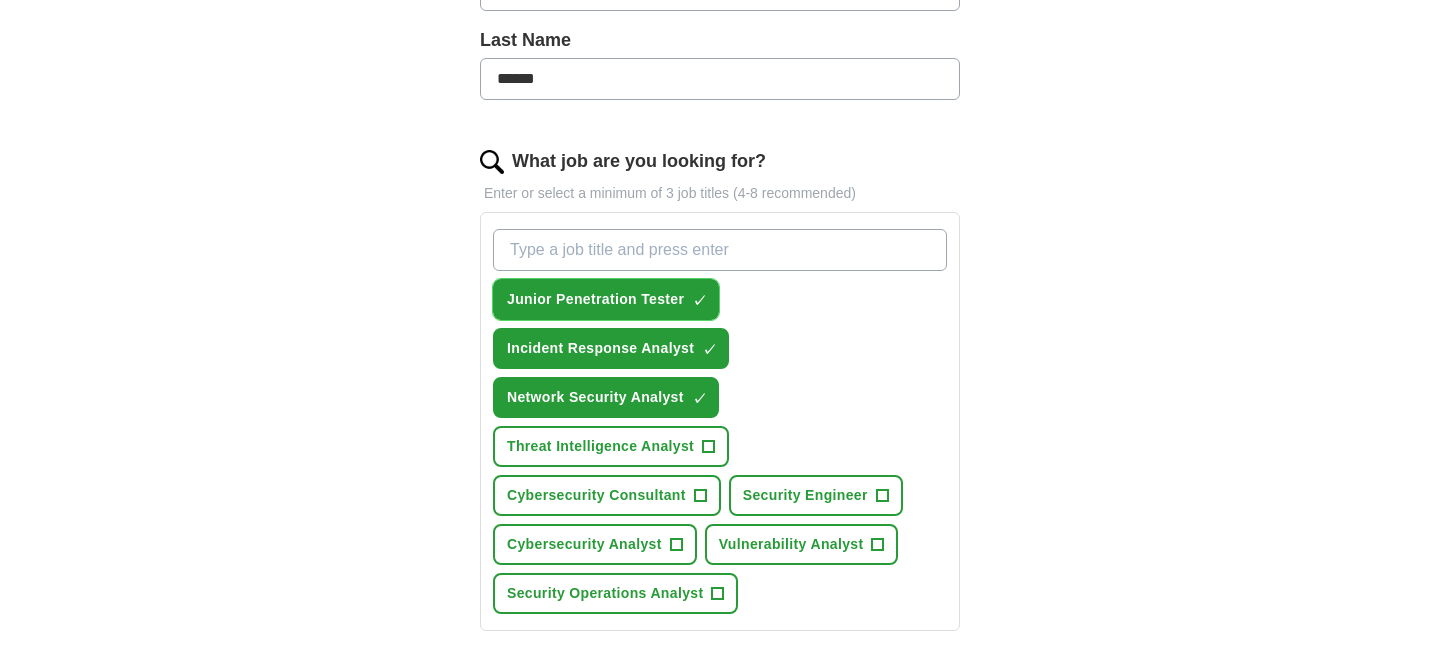 click on "Junior Penetration Tester ✓ ×" at bounding box center (606, 299) 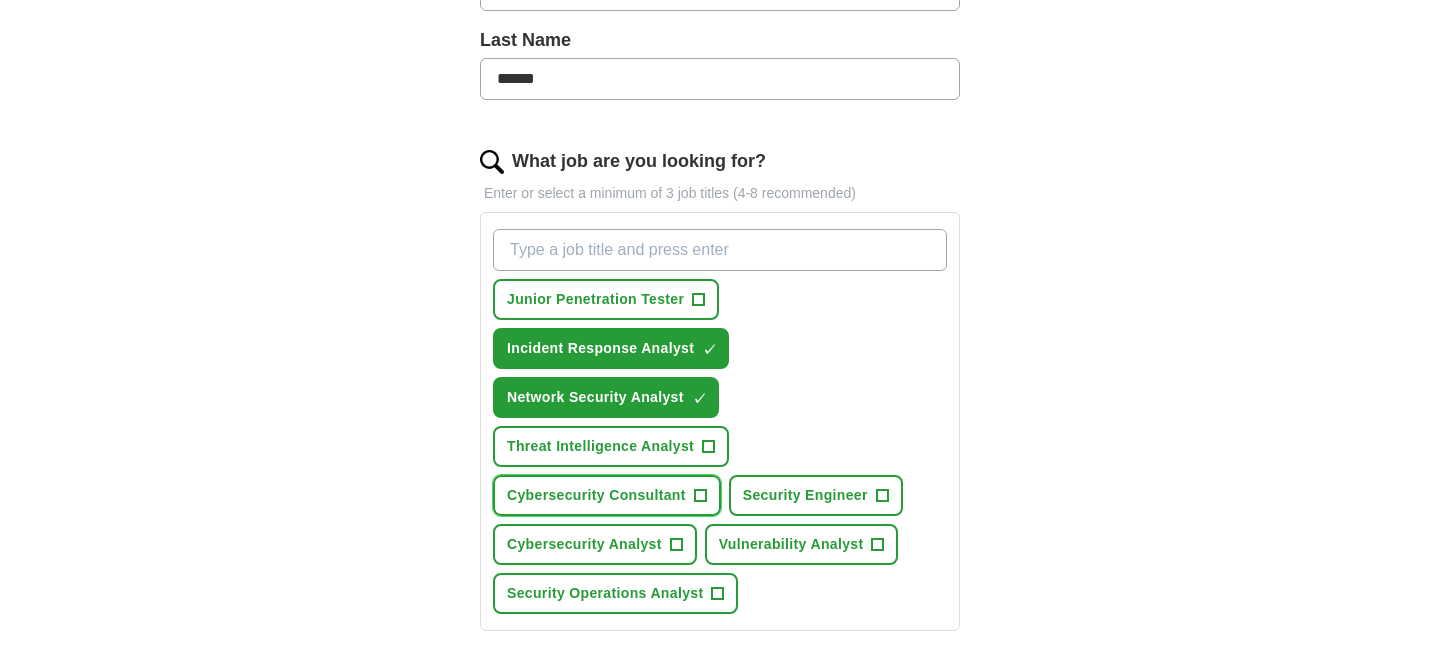 click on "Cybersecurity Consultant +" at bounding box center (607, 495) 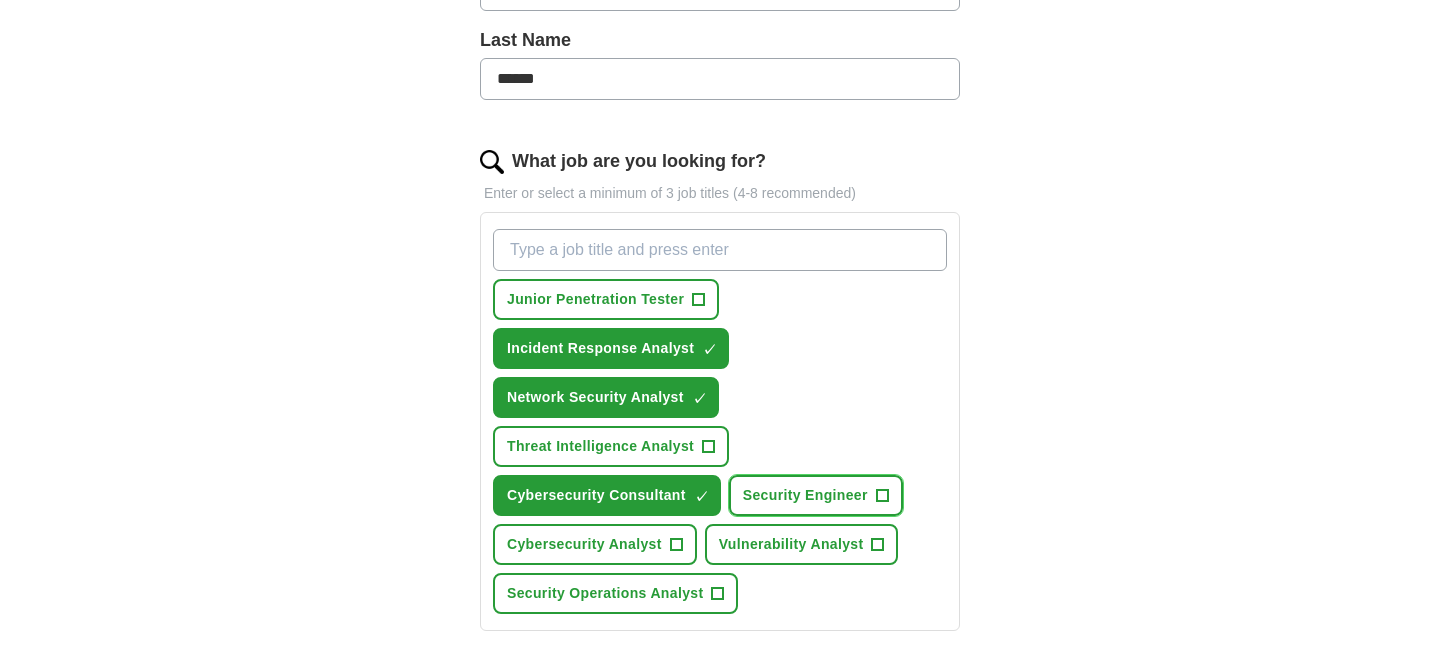 click on "Security Engineer" at bounding box center [805, 495] 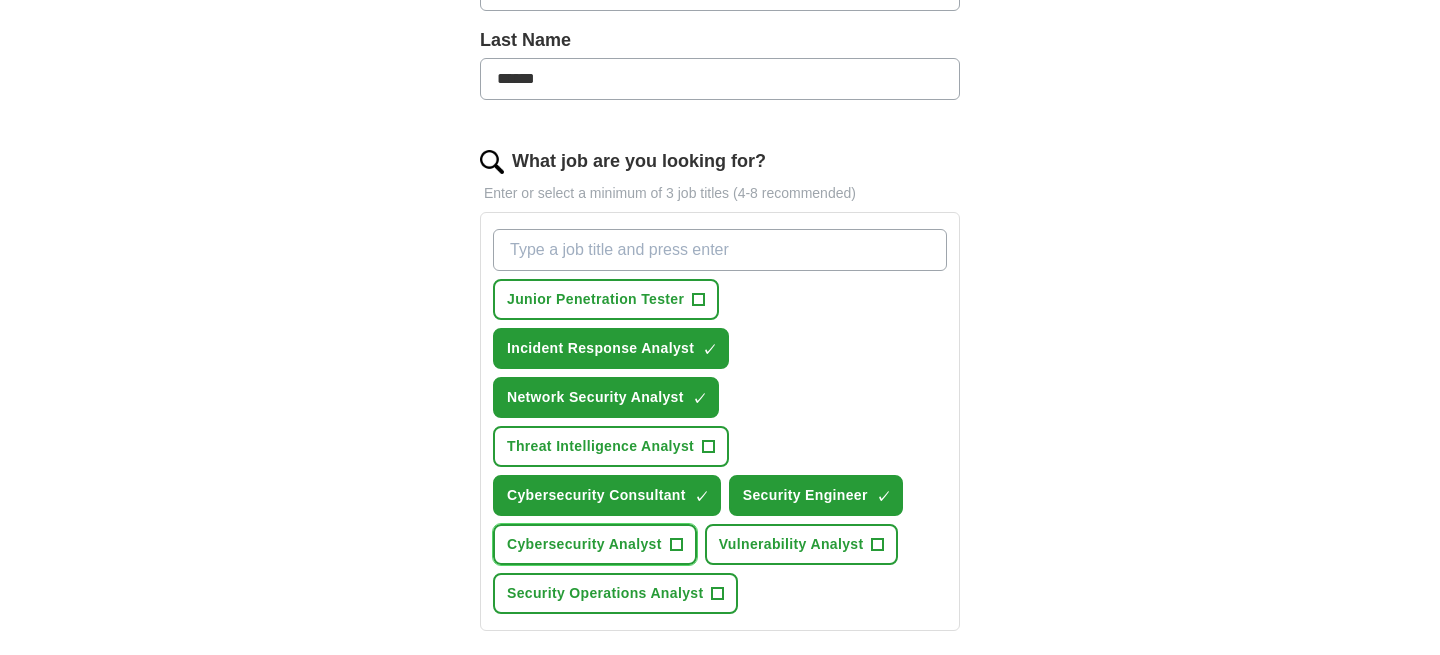 click on "Cybersecurity Analyst +" at bounding box center (595, 544) 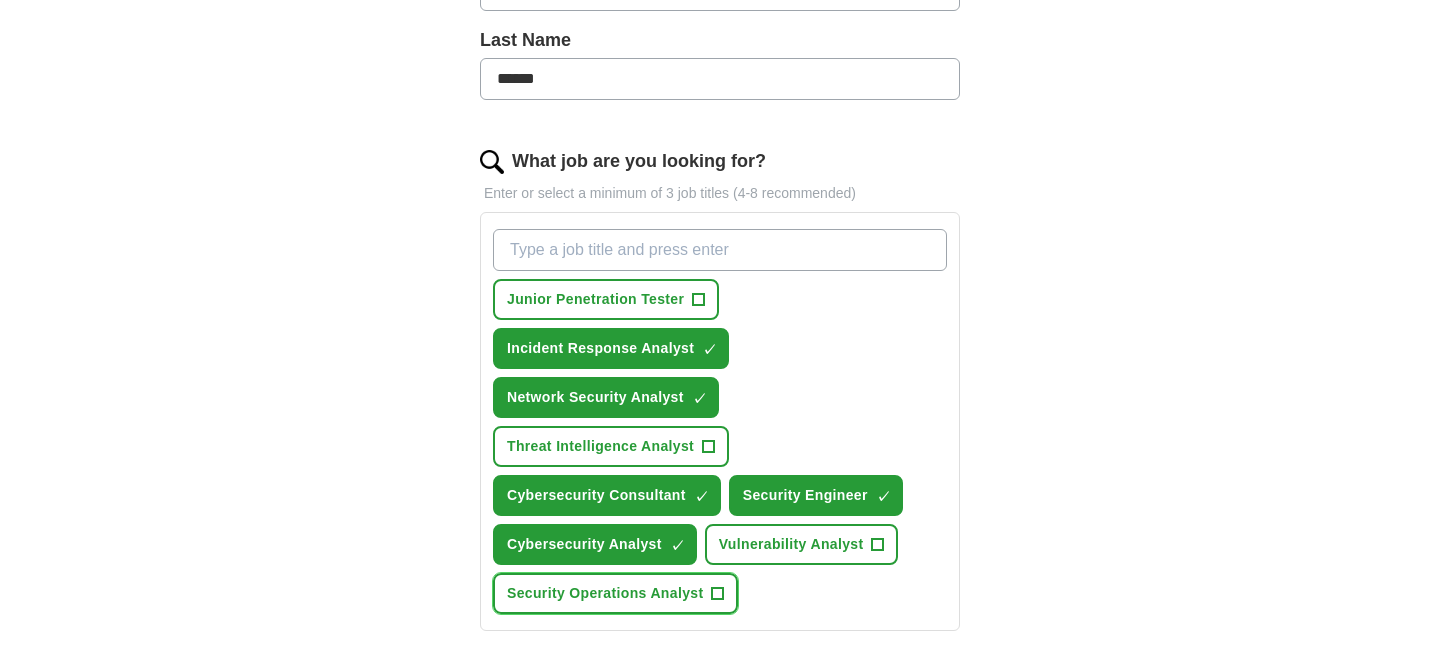 click on "Security Operations Analyst" at bounding box center (605, 593) 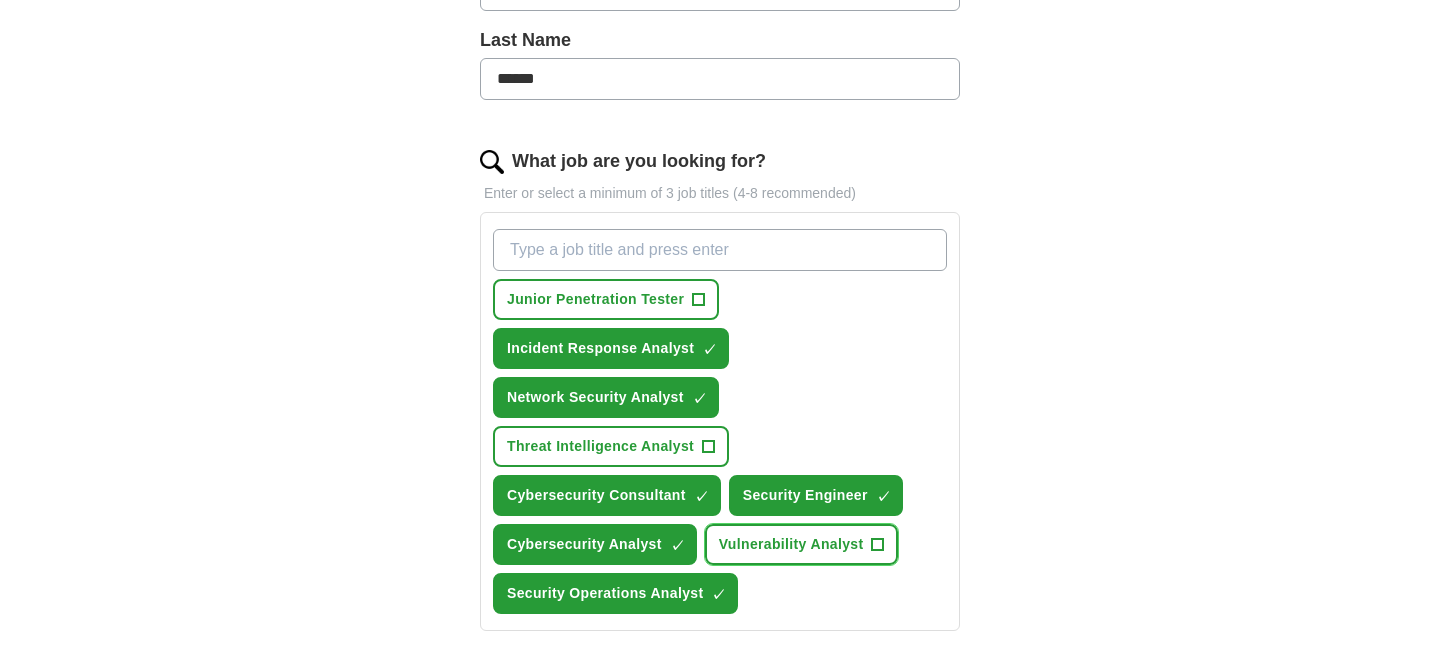 click on "Vulnerability Analyst" at bounding box center (791, 544) 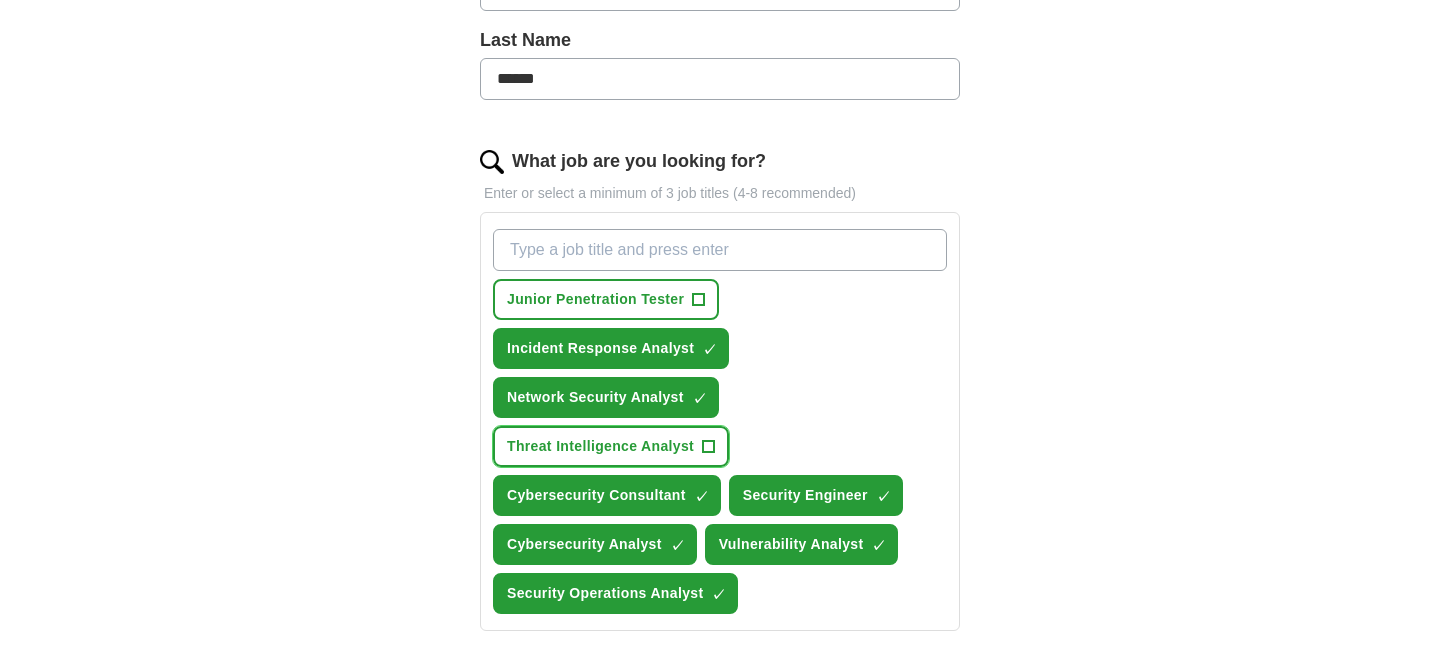 click on "Threat Intelligence Analyst" at bounding box center [600, 446] 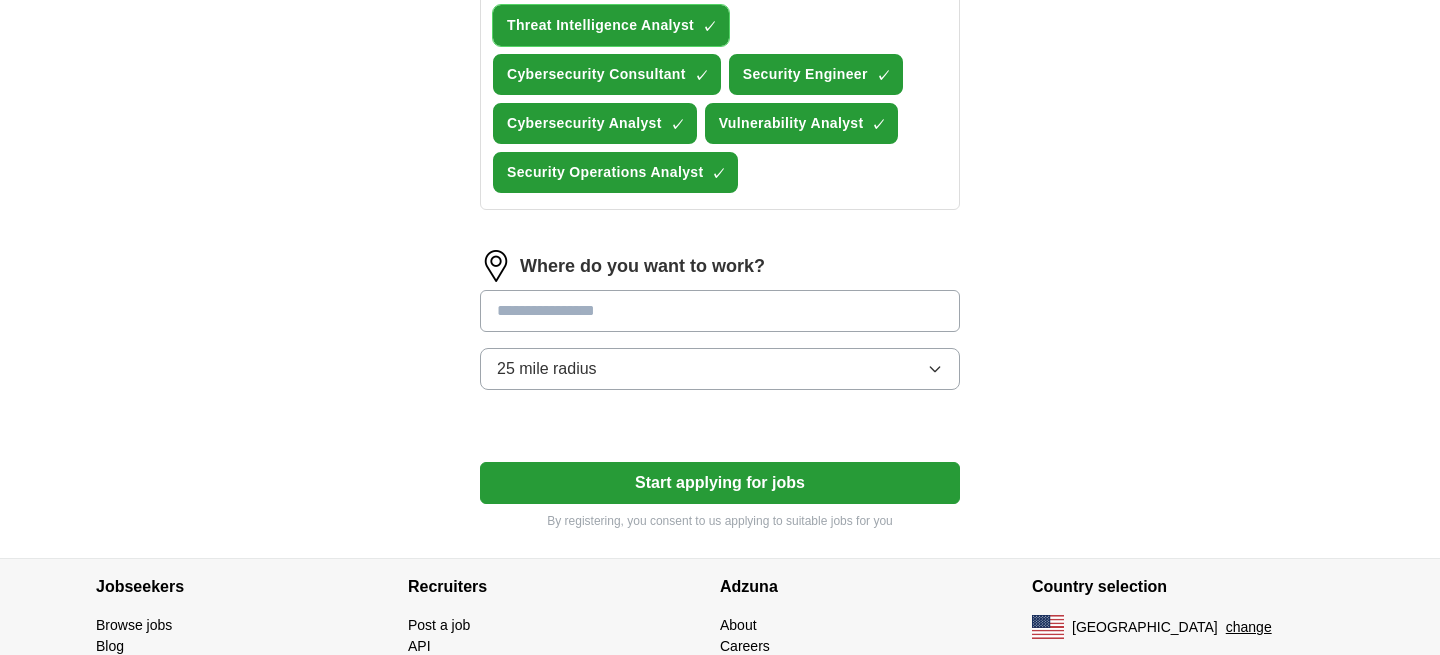 scroll, scrollTop: 1005, scrollLeft: 0, axis: vertical 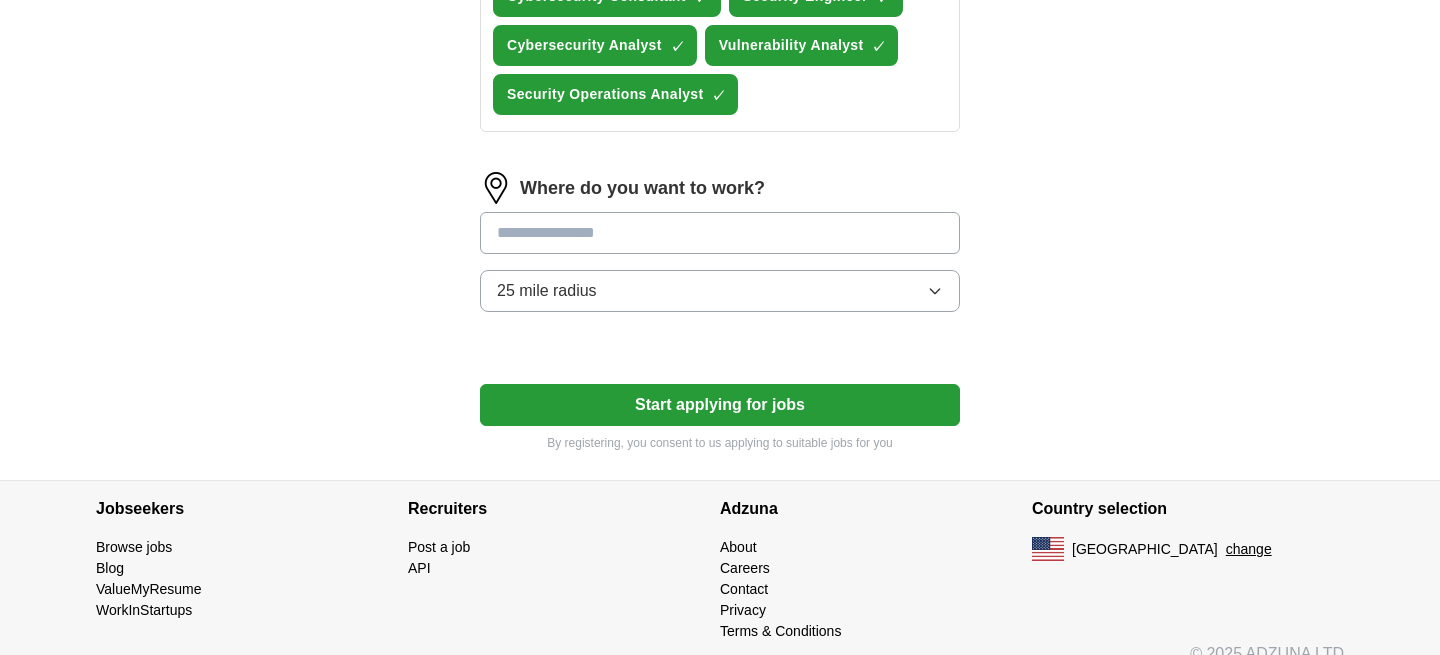 click at bounding box center (720, 233) 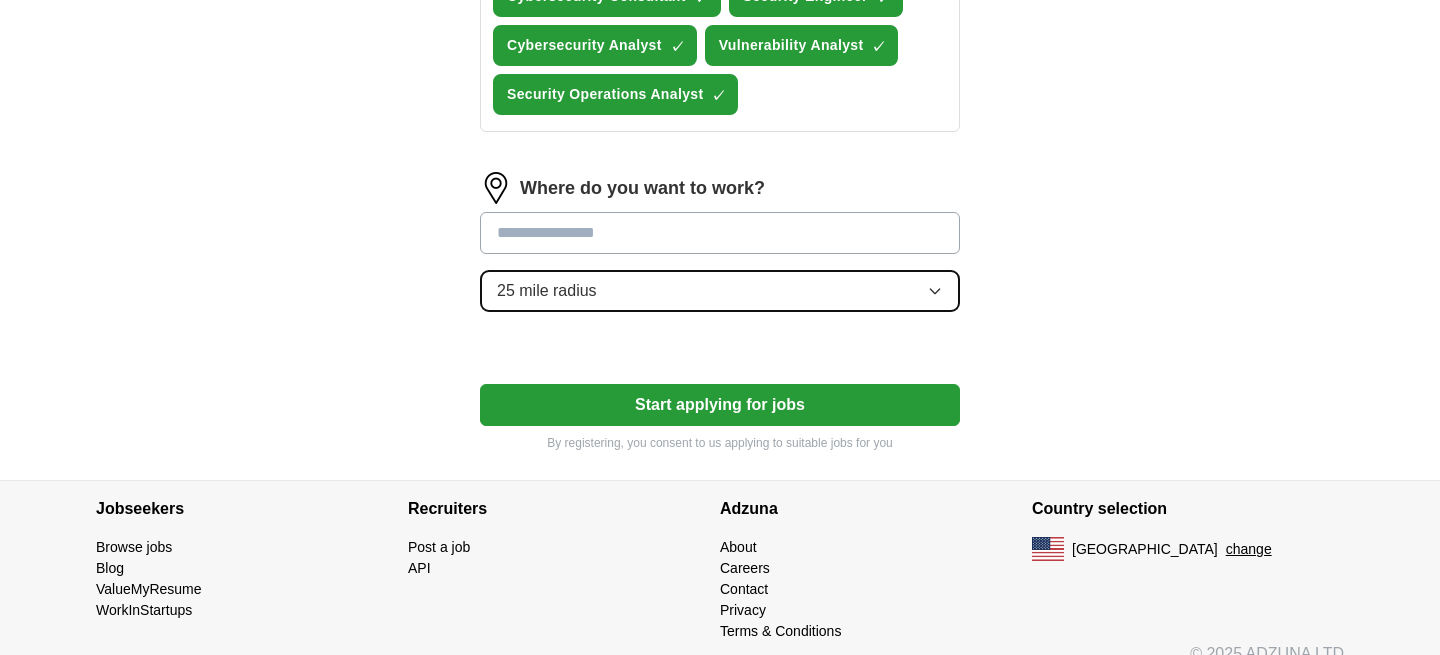 click on "Where do you want to work? 25 mile radius" at bounding box center (720, 250) 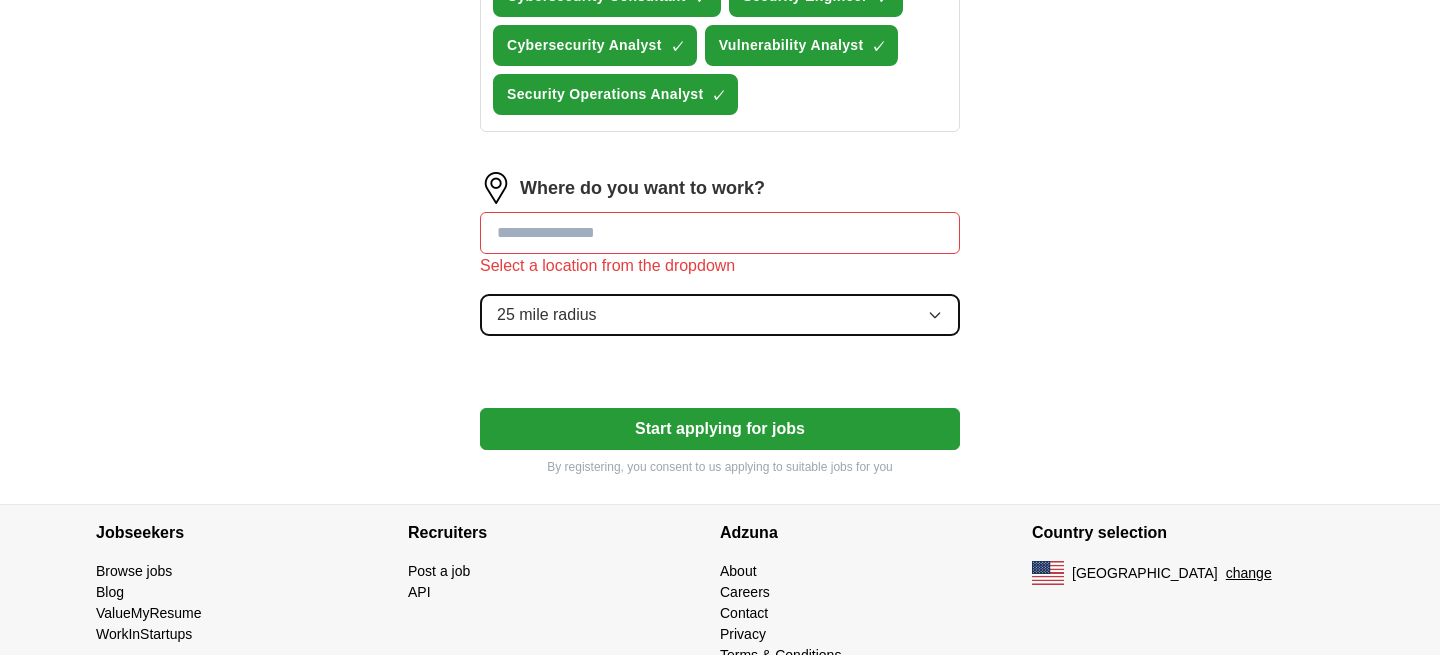 click on "25 mile radius" at bounding box center (547, 315) 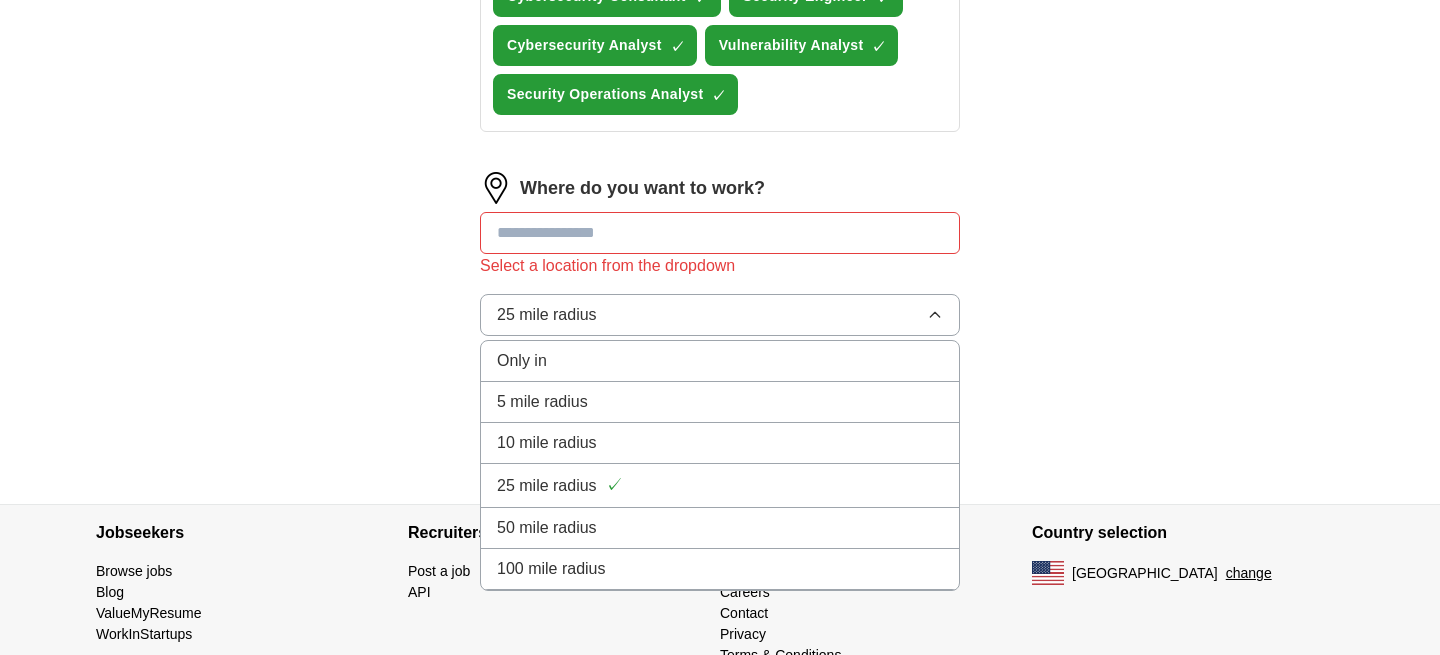 click on "50 mile radius" at bounding box center (547, 528) 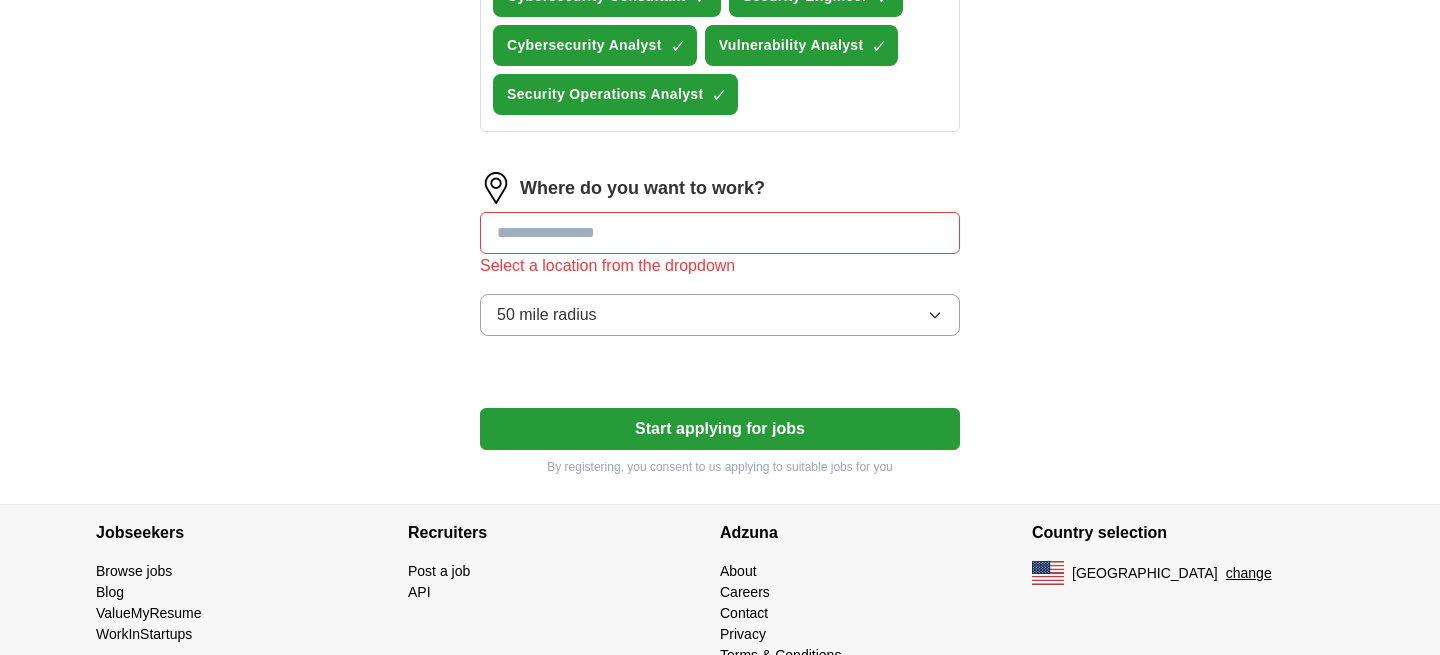 click at bounding box center [720, 233] 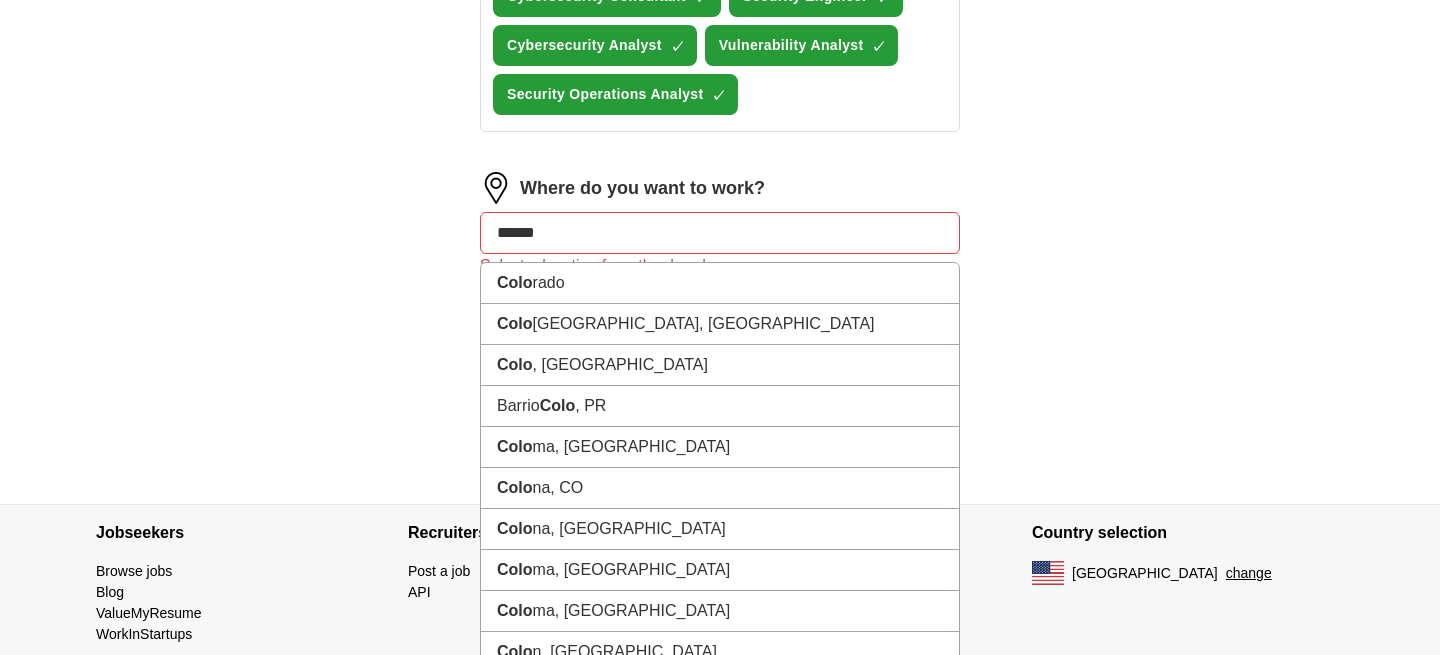 type on "*******" 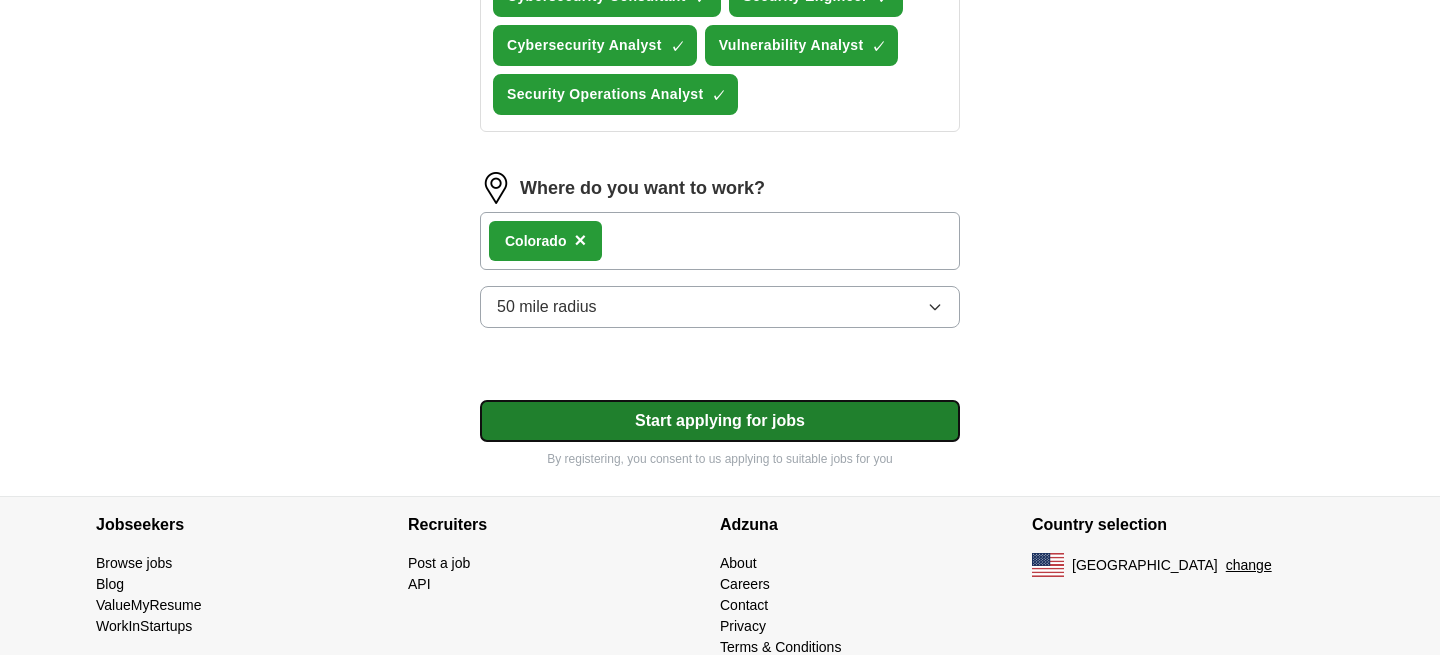 click on "Start applying for jobs" at bounding box center (720, 421) 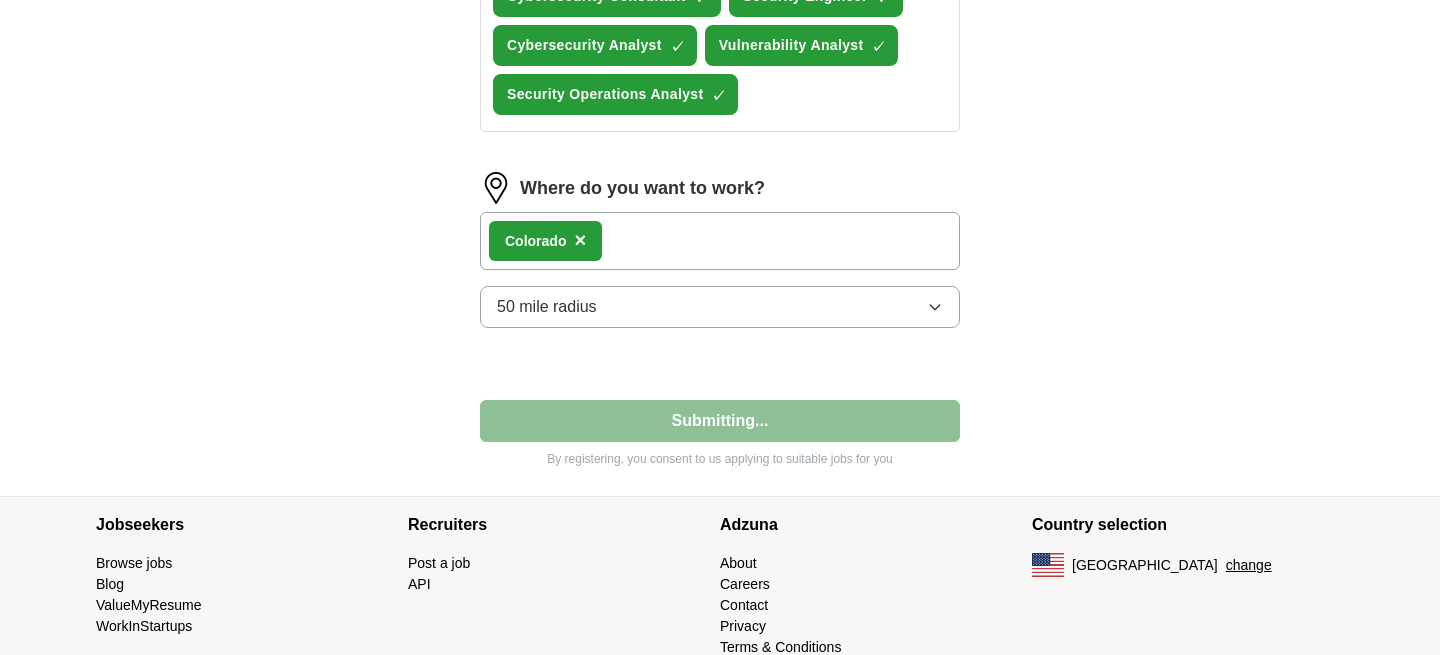 select on "**" 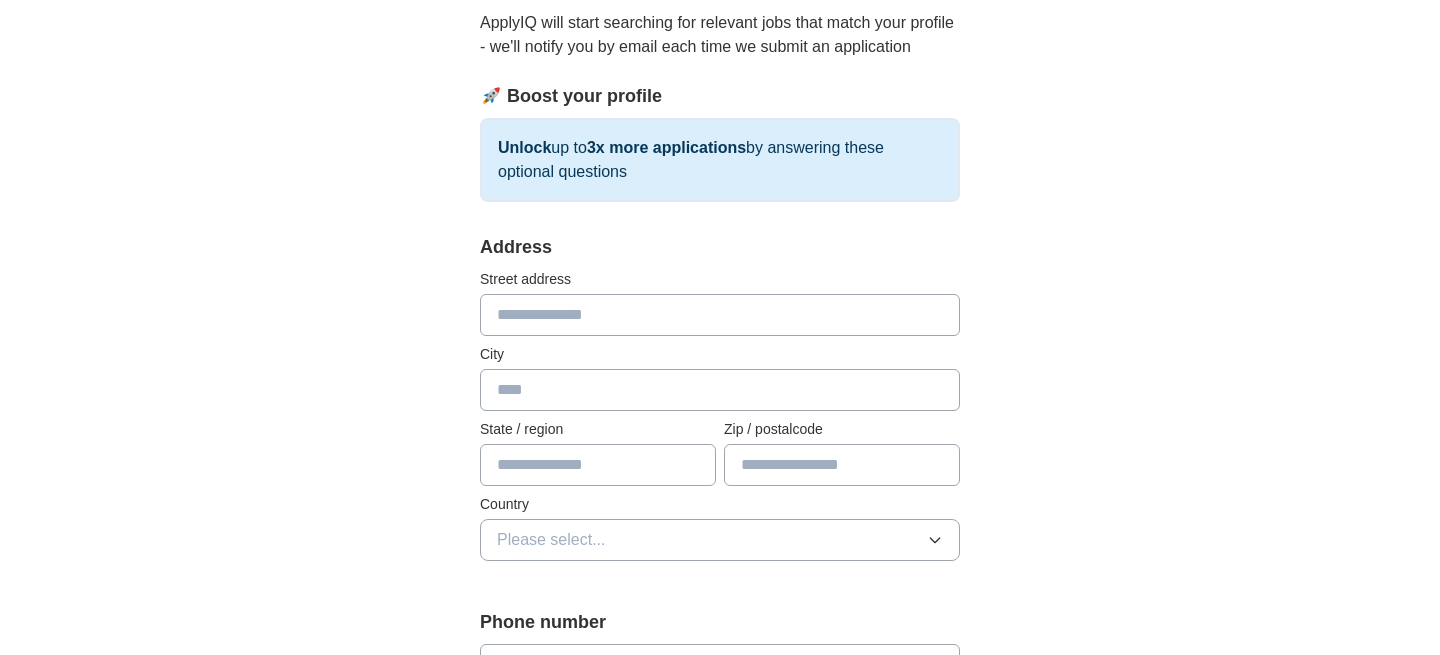 scroll, scrollTop: 245, scrollLeft: 0, axis: vertical 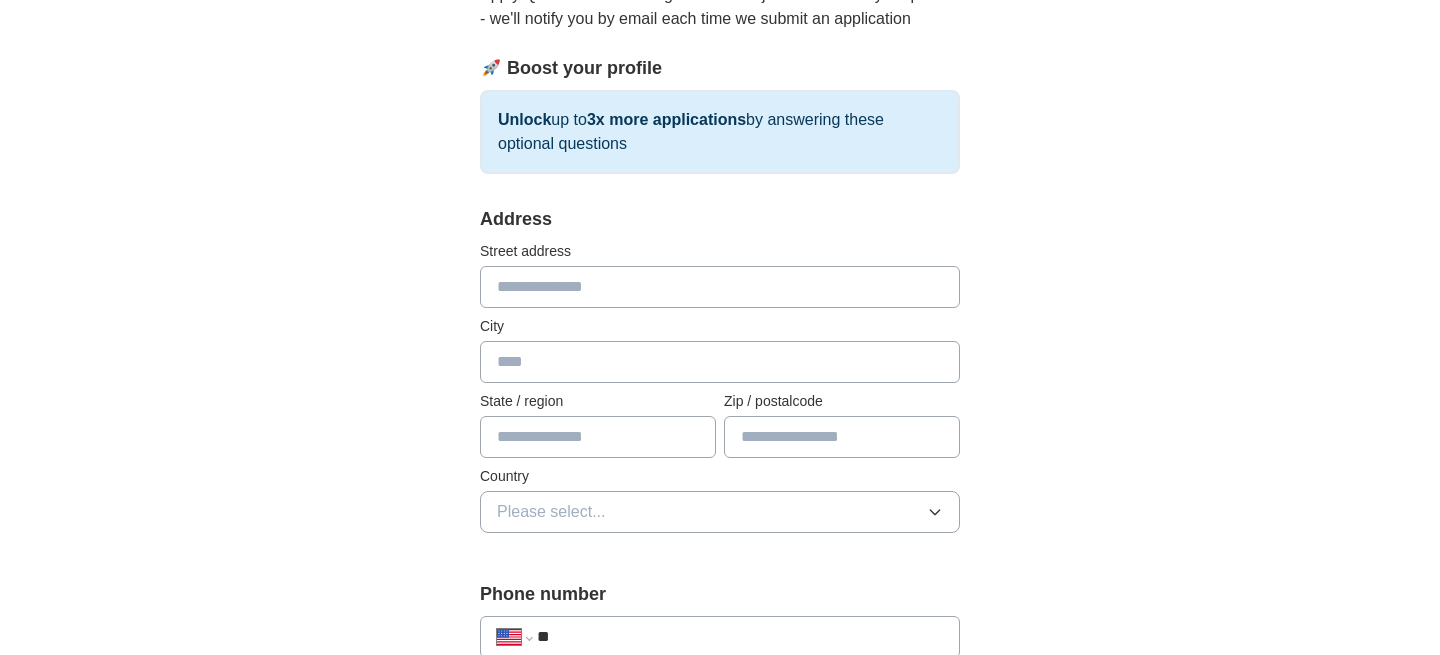 click at bounding box center [720, 287] 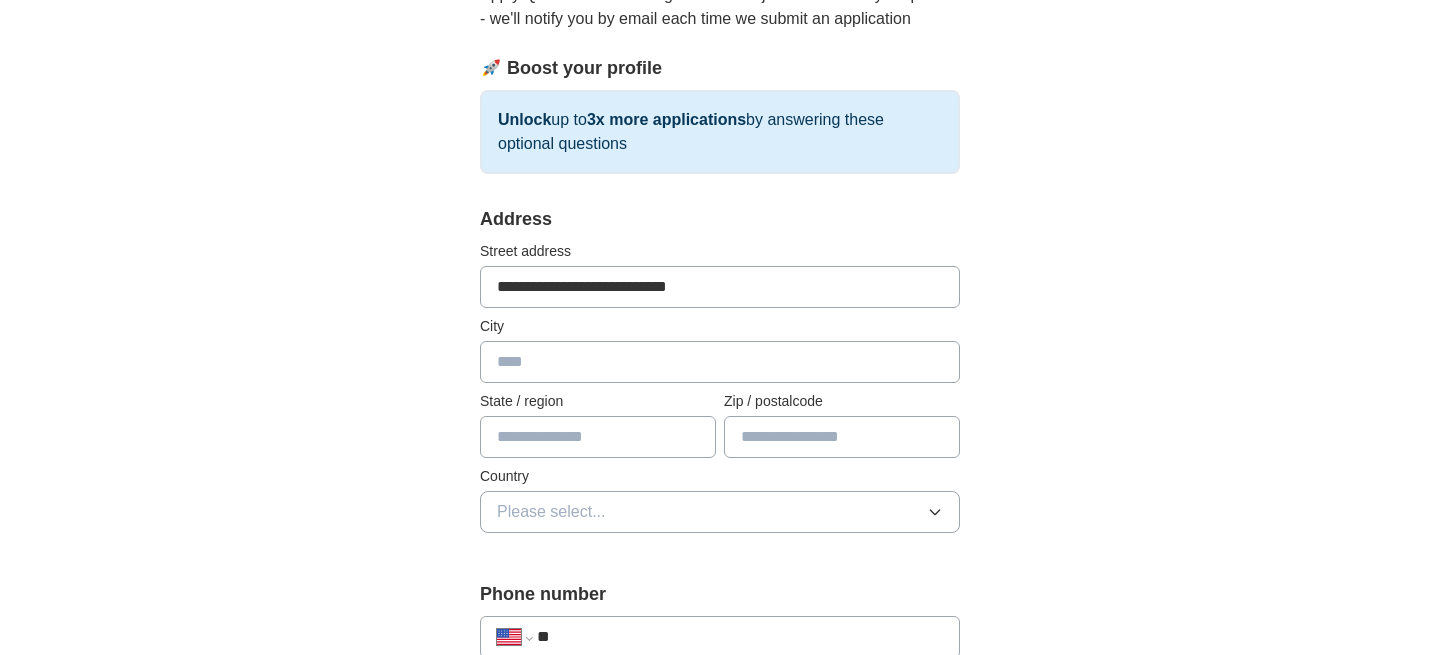 type on "*********" 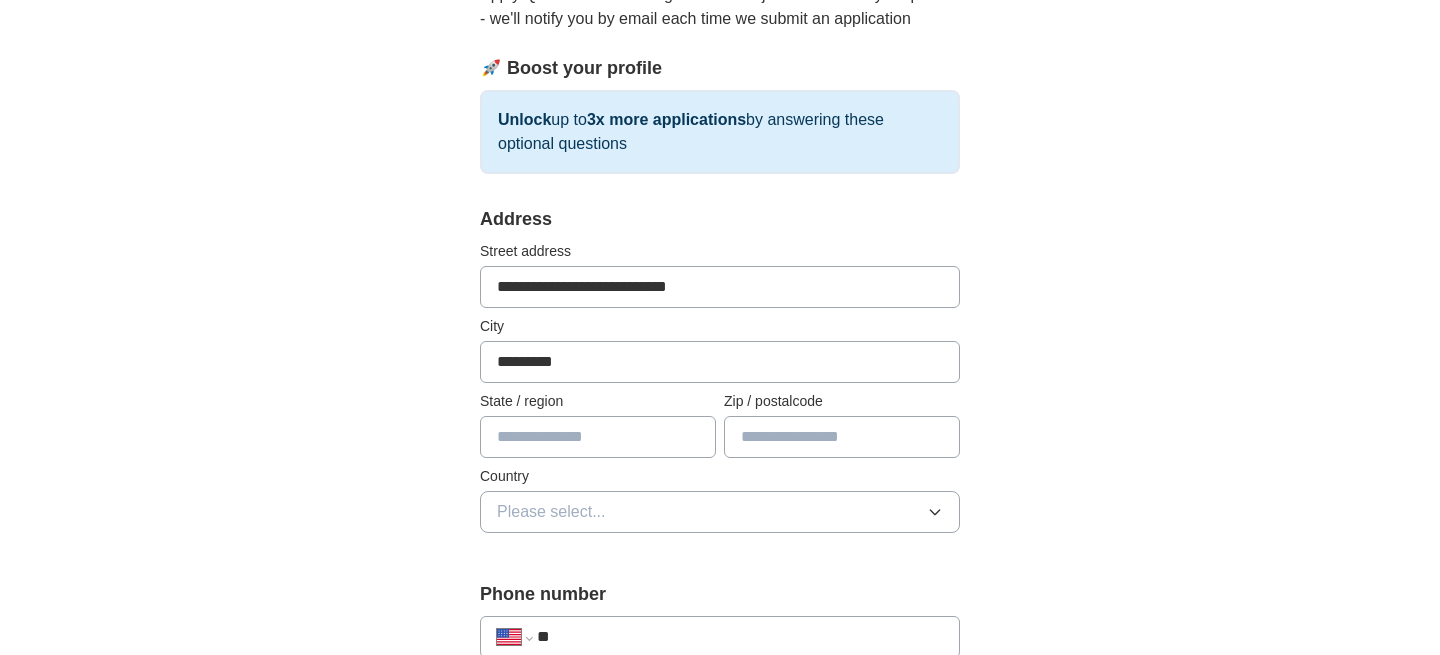 type on "**" 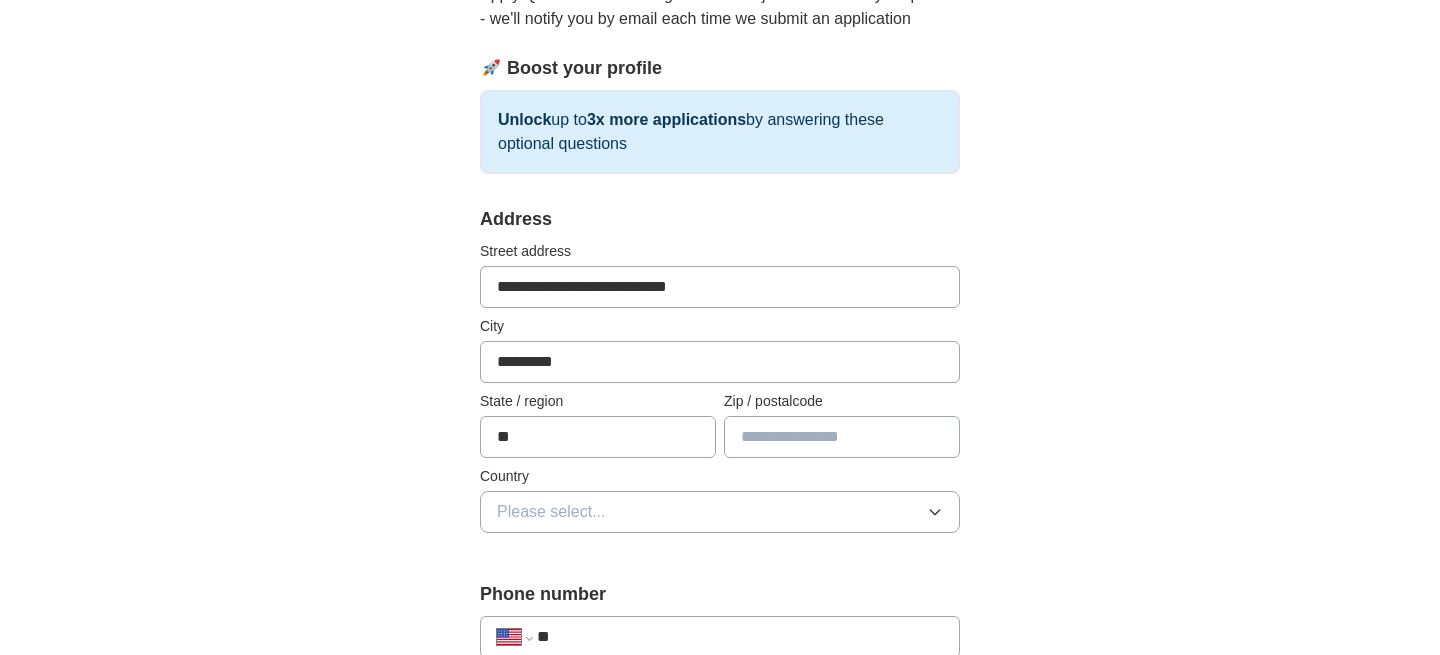type on "*****" 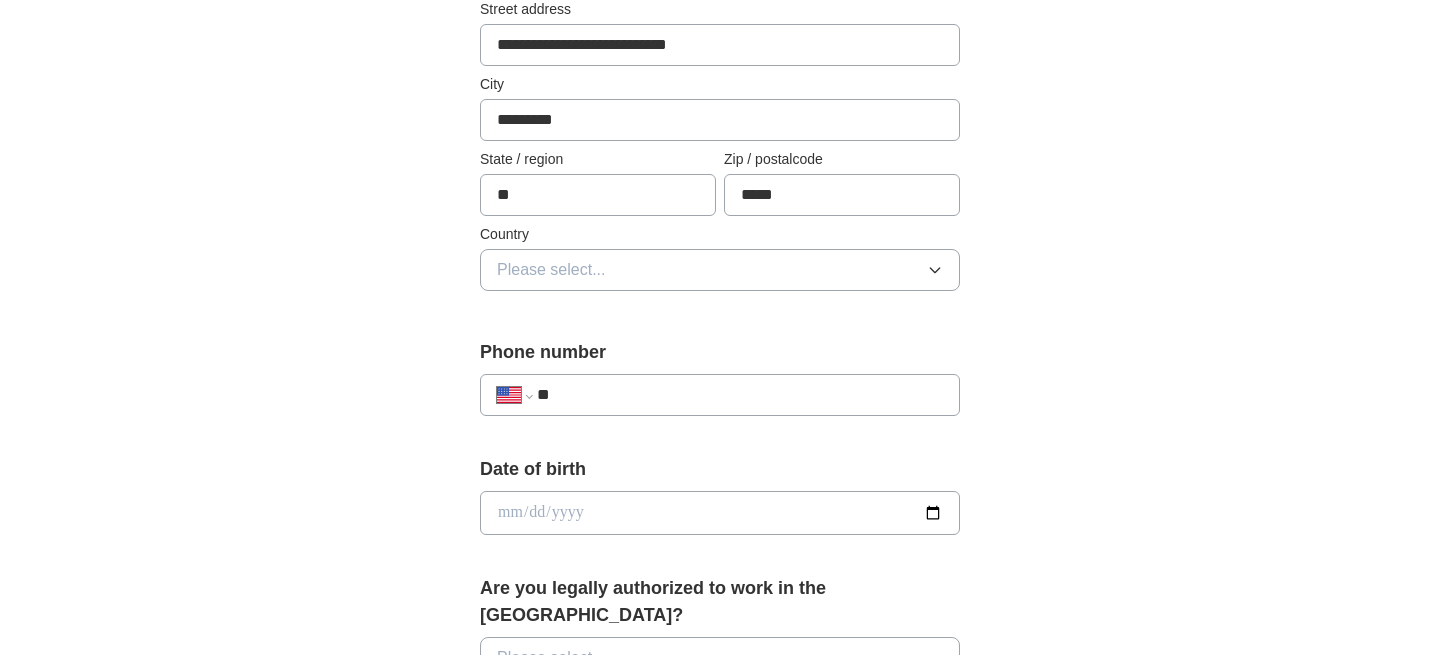 scroll, scrollTop: 511, scrollLeft: 0, axis: vertical 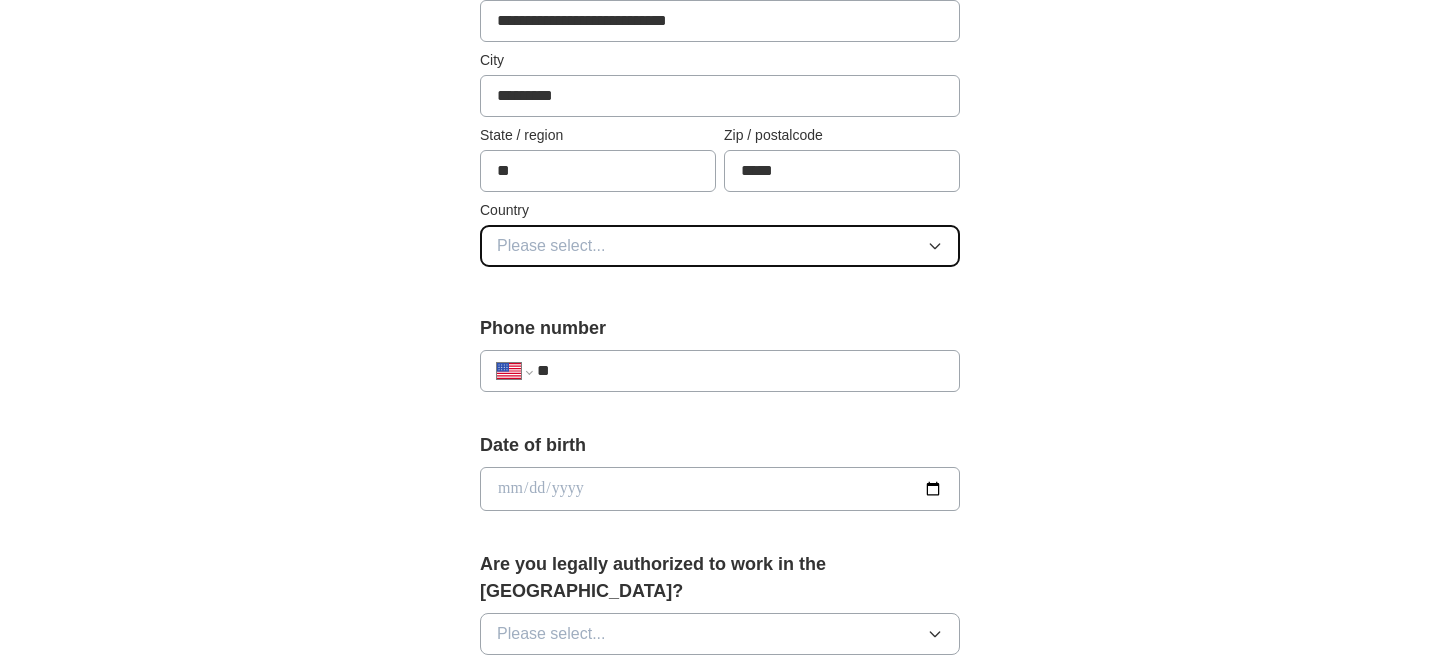 click on "Please select..." at bounding box center [551, 246] 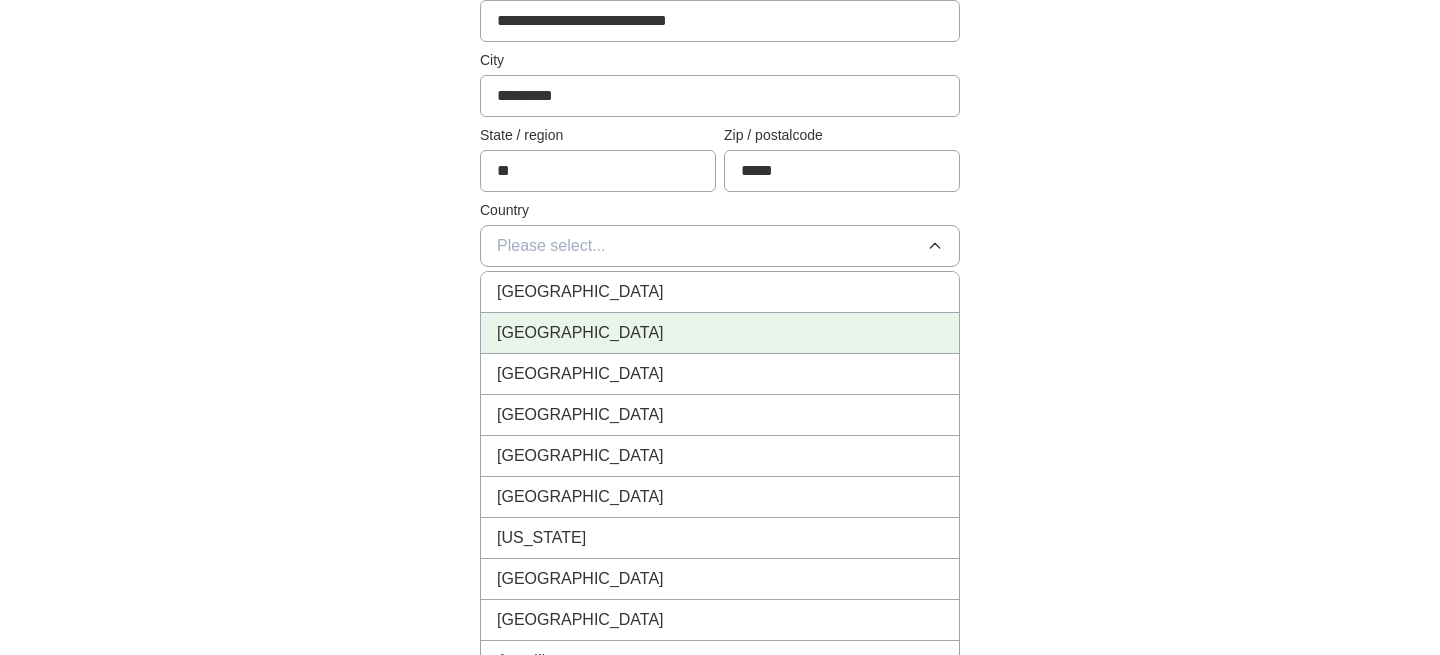 click on "[GEOGRAPHIC_DATA]" at bounding box center [580, 333] 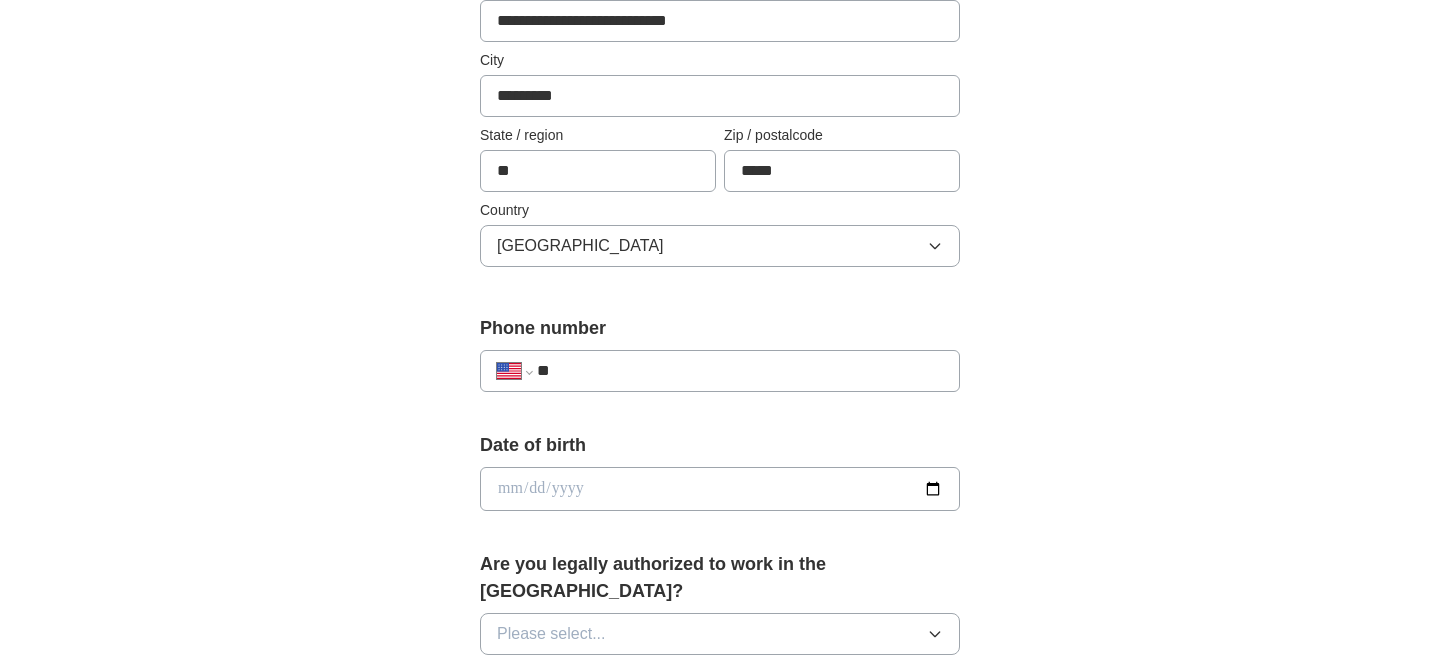 click at bounding box center (720, 489) 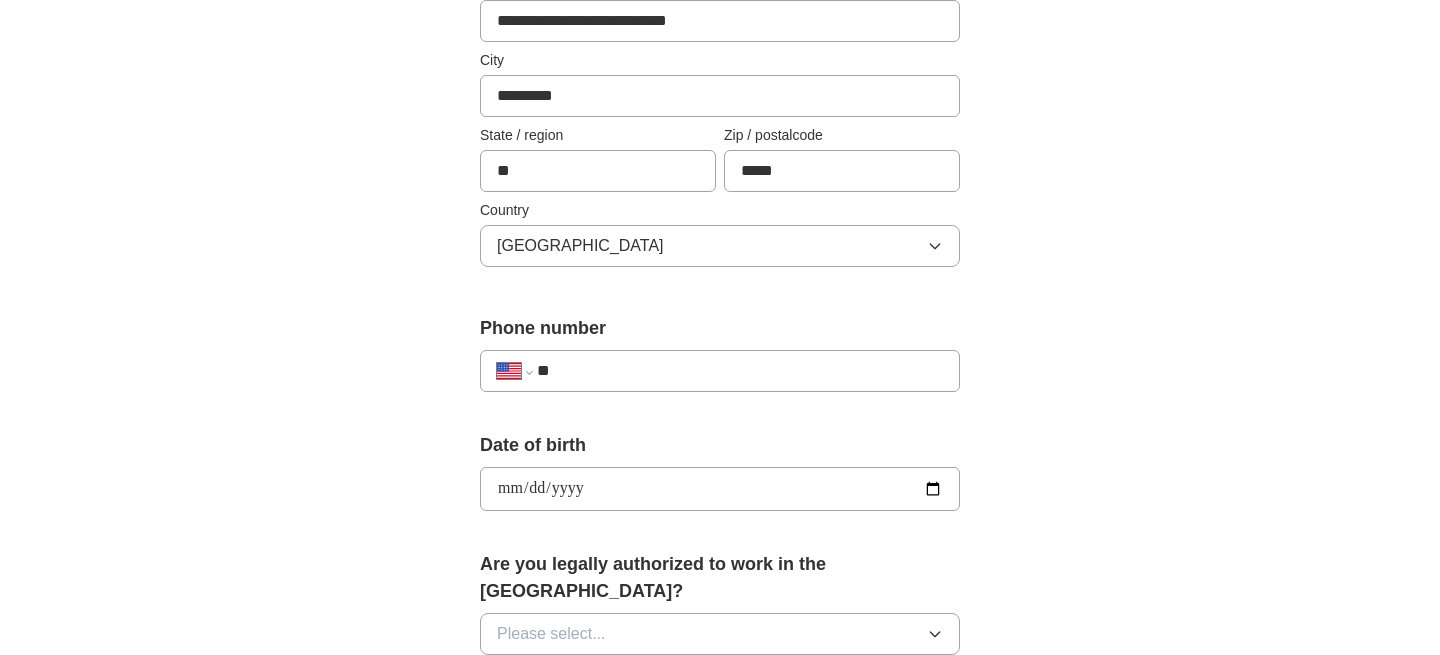 type on "**********" 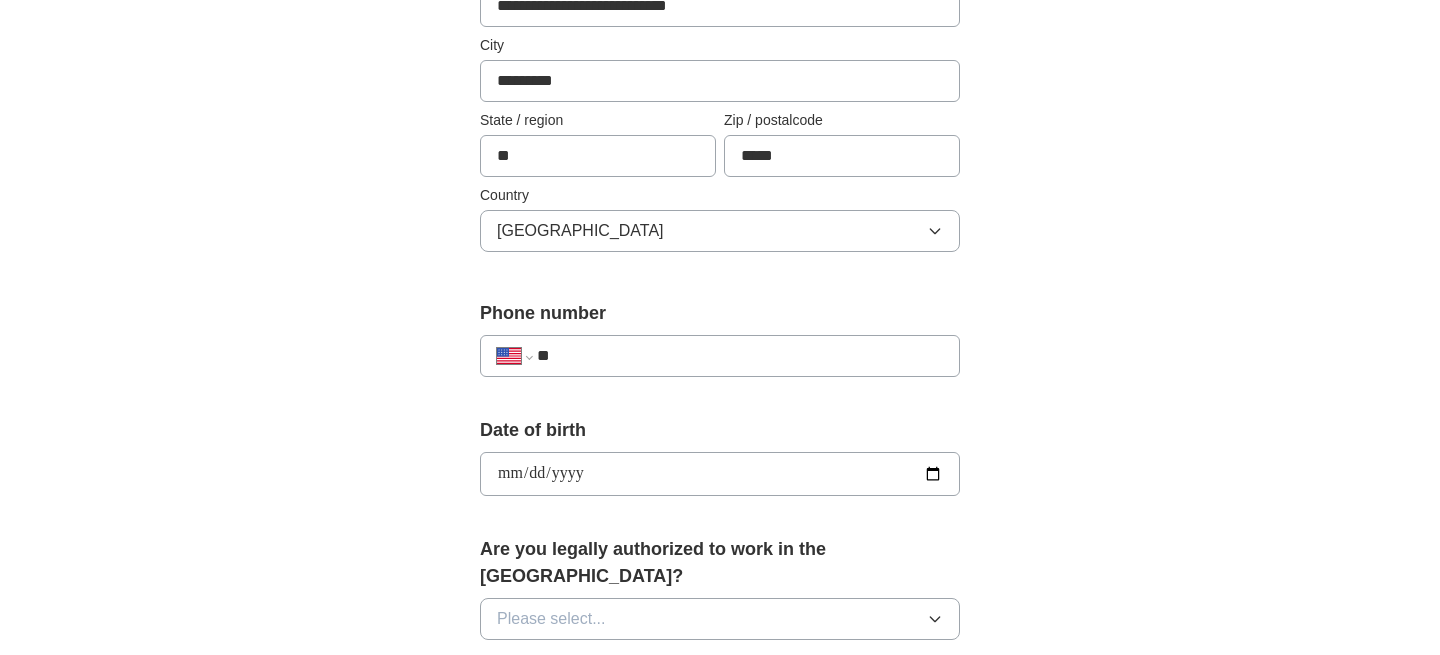 scroll, scrollTop: 772, scrollLeft: 0, axis: vertical 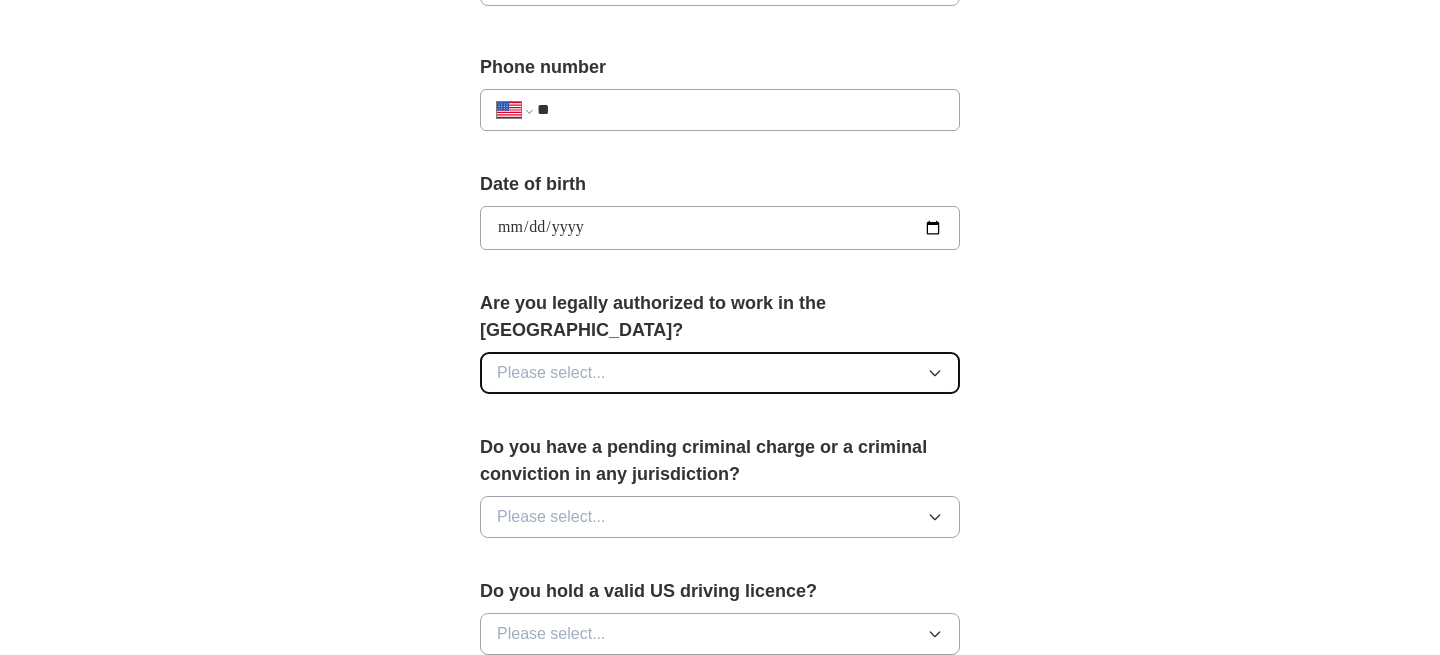 click on "Please select..." at bounding box center (720, 373) 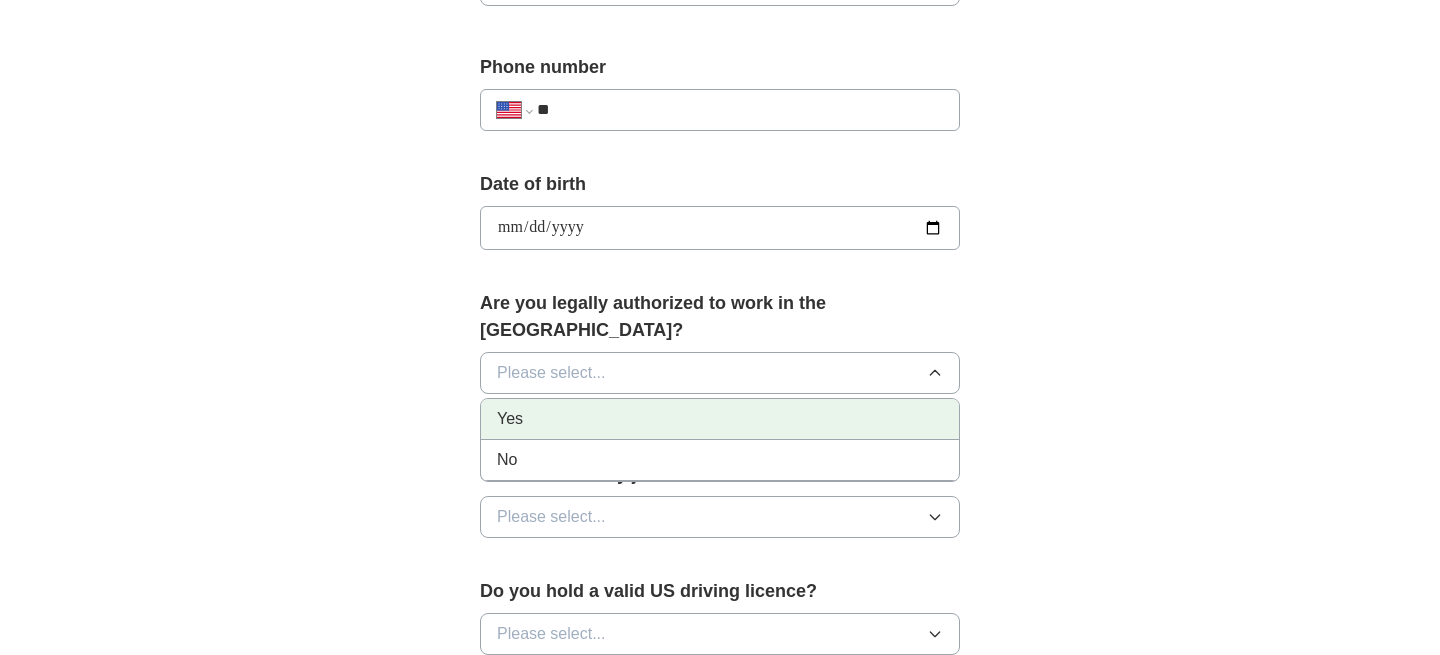 click on "Yes" at bounding box center [720, 419] 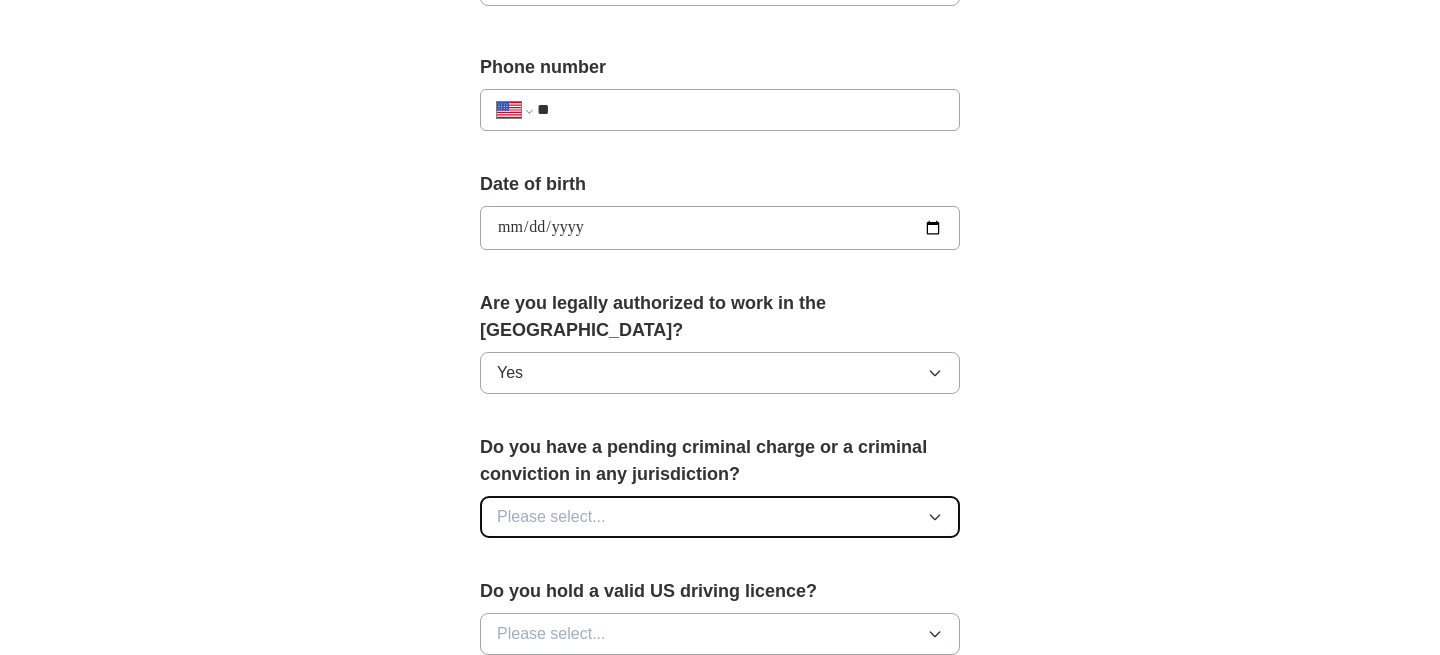click on "Please select..." at bounding box center (551, 517) 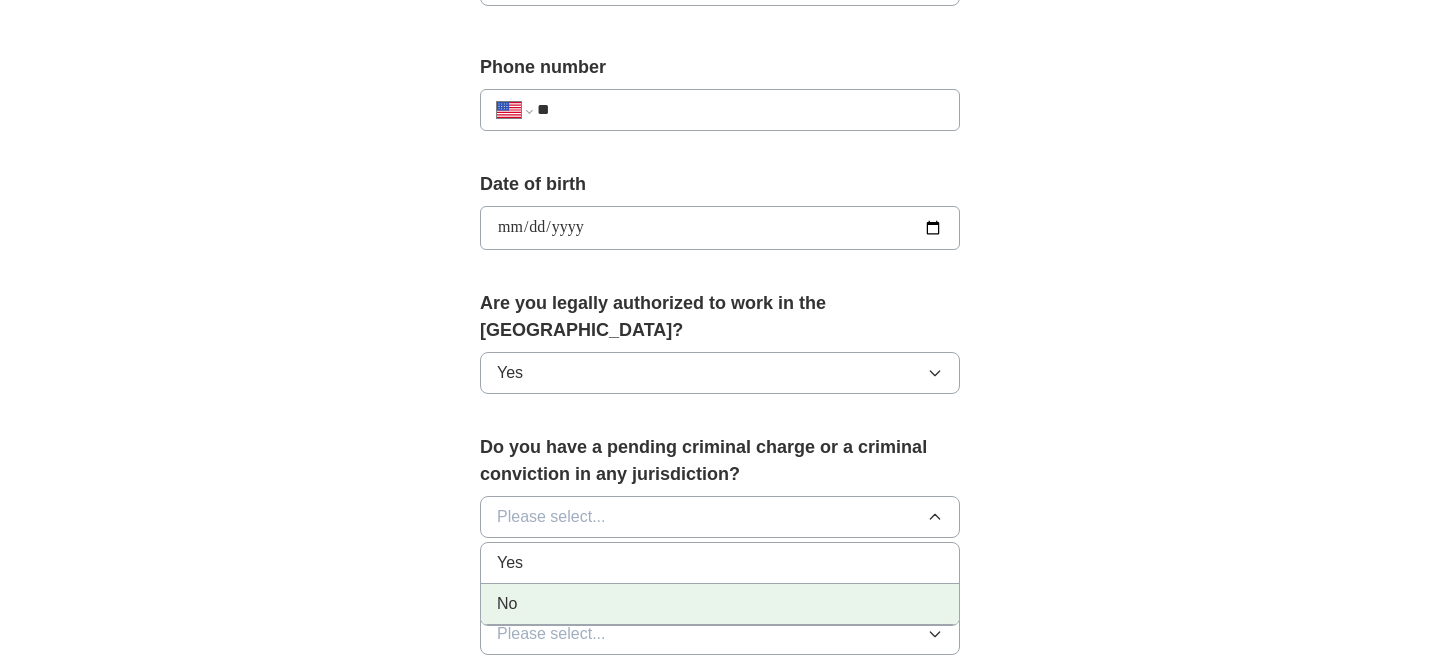 click on "No" at bounding box center (720, 604) 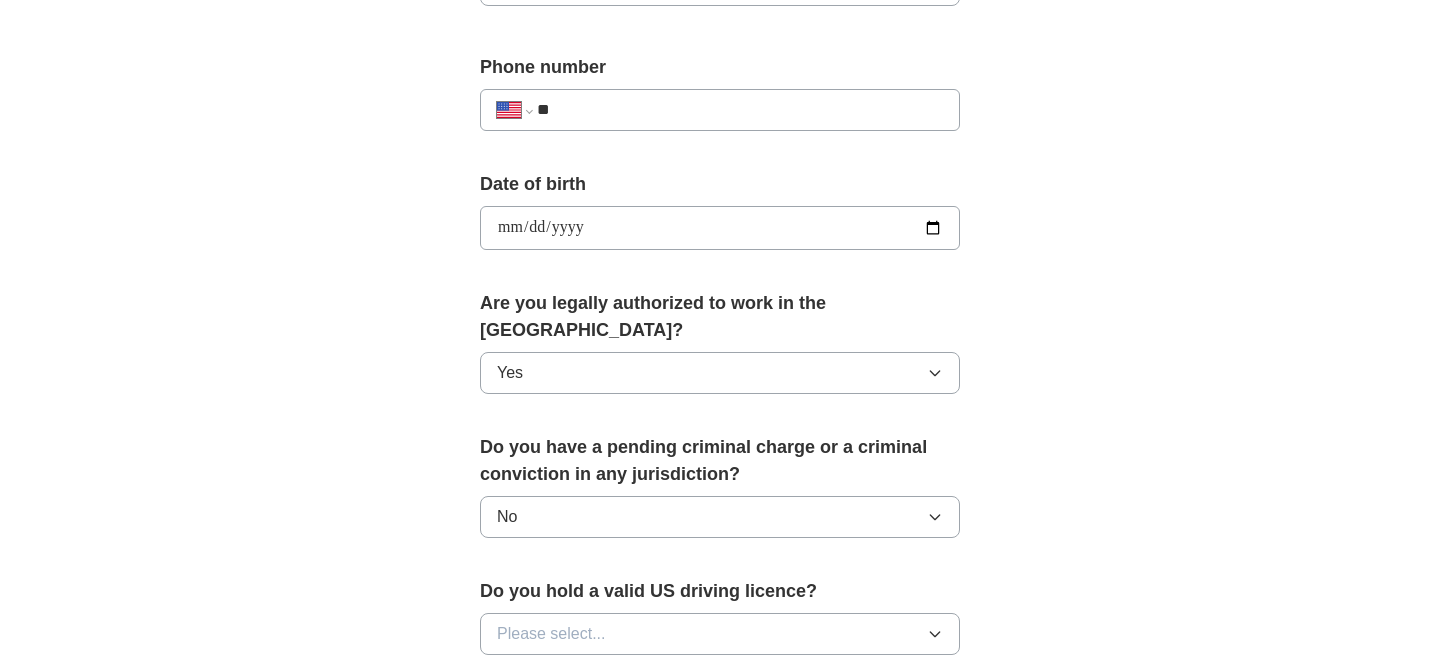 scroll, scrollTop: 945, scrollLeft: 0, axis: vertical 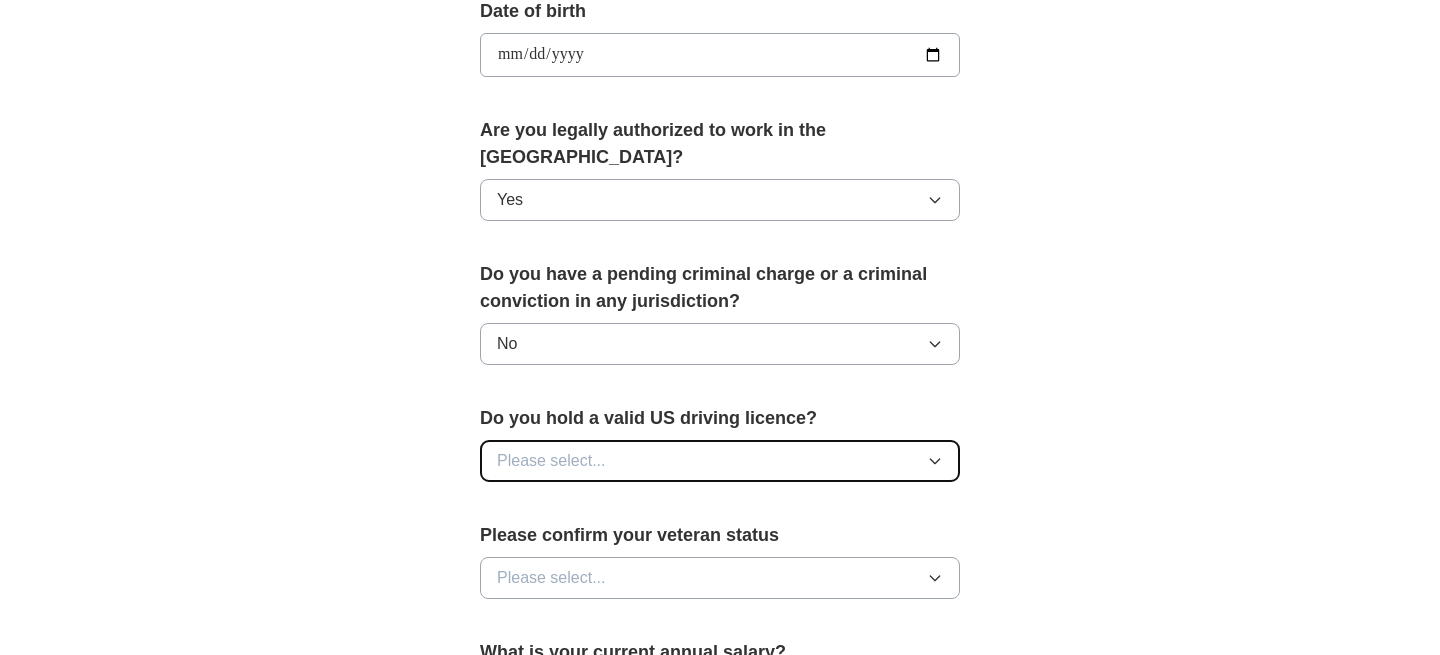 click on "Please select..." at bounding box center [551, 461] 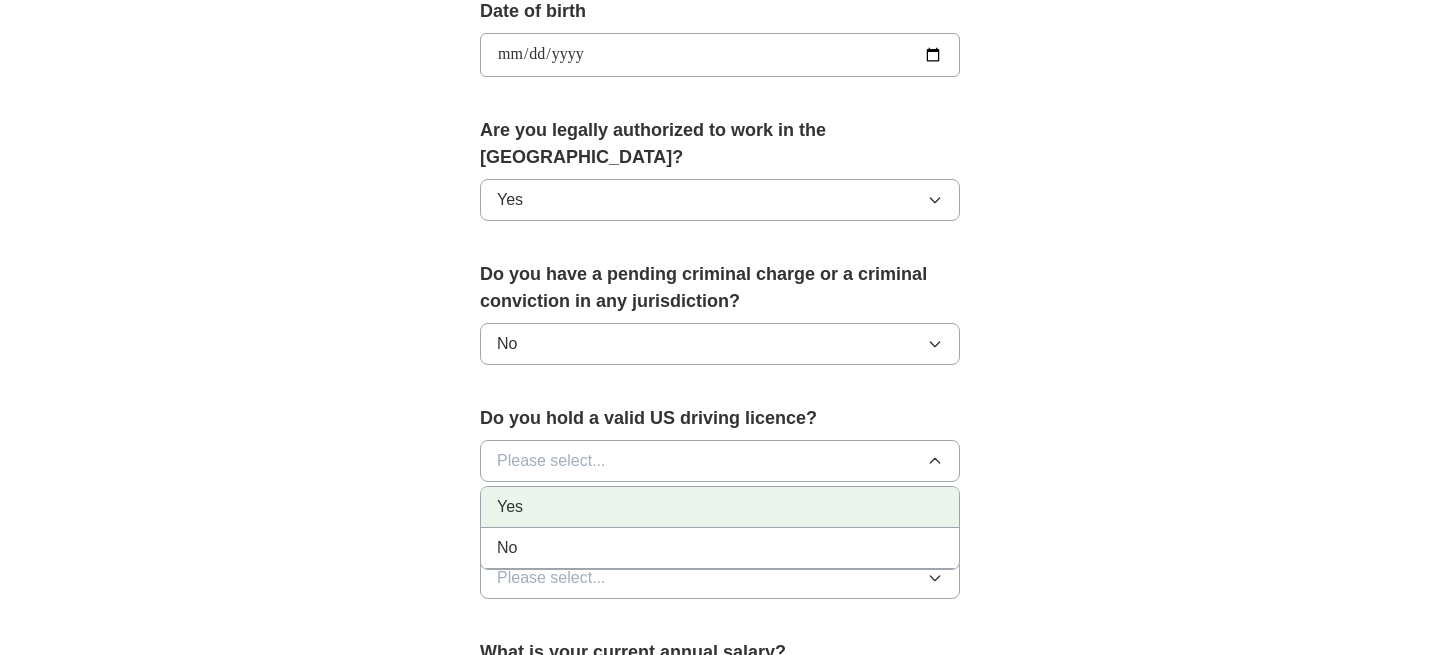 click on "Yes" at bounding box center [720, 507] 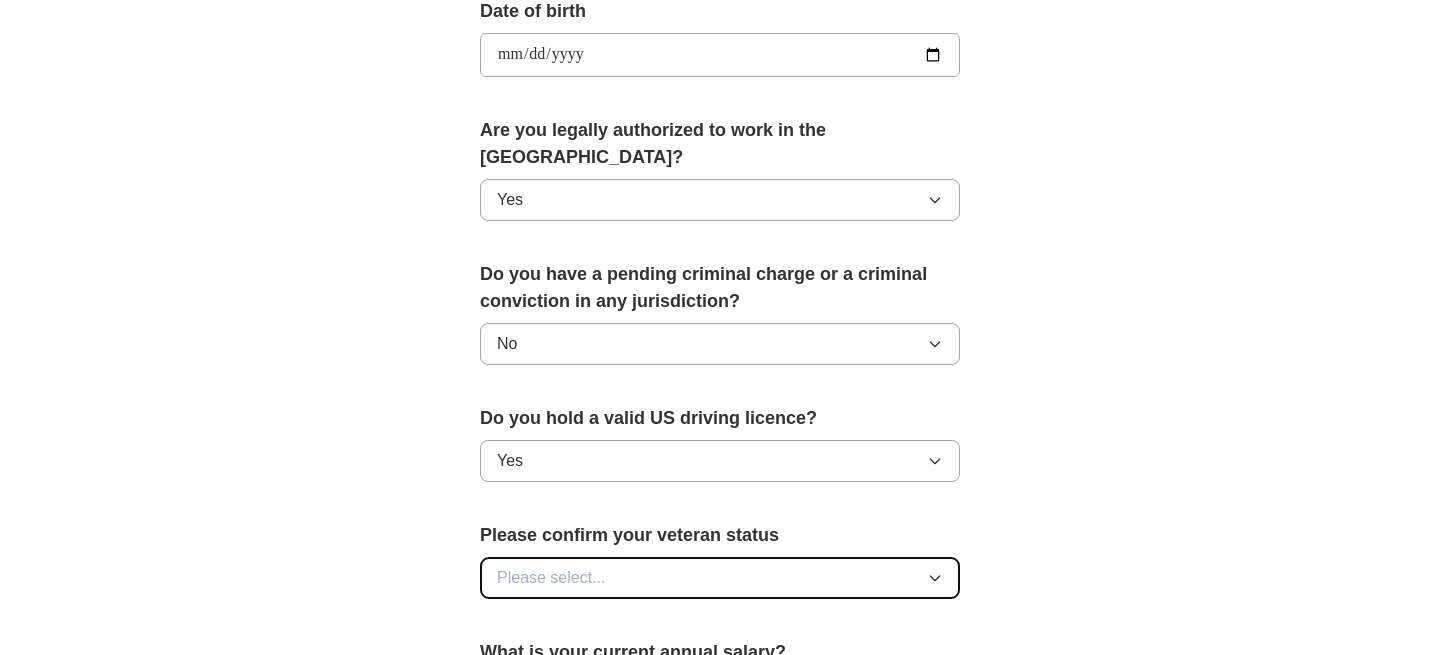 click on "Please select..." at bounding box center [551, 578] 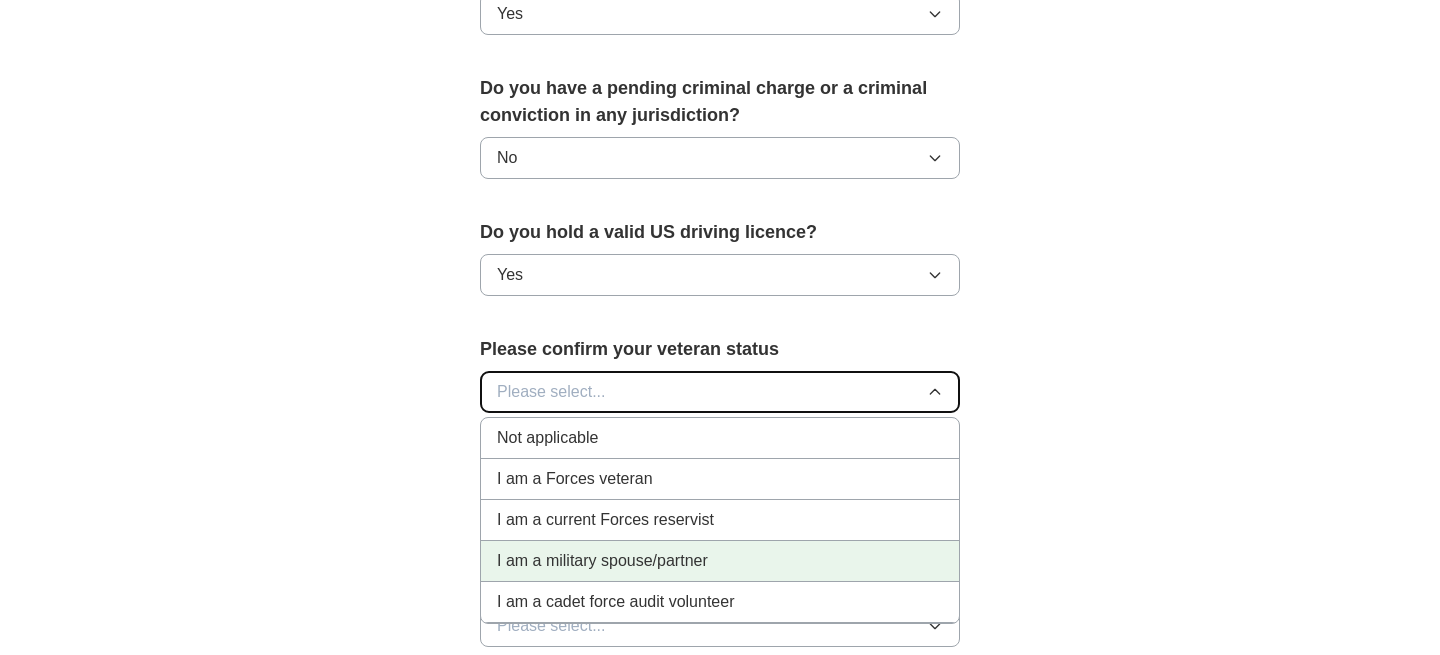 scroll, scrollTop: 1189, scrollLeft: 0, axis: vertical 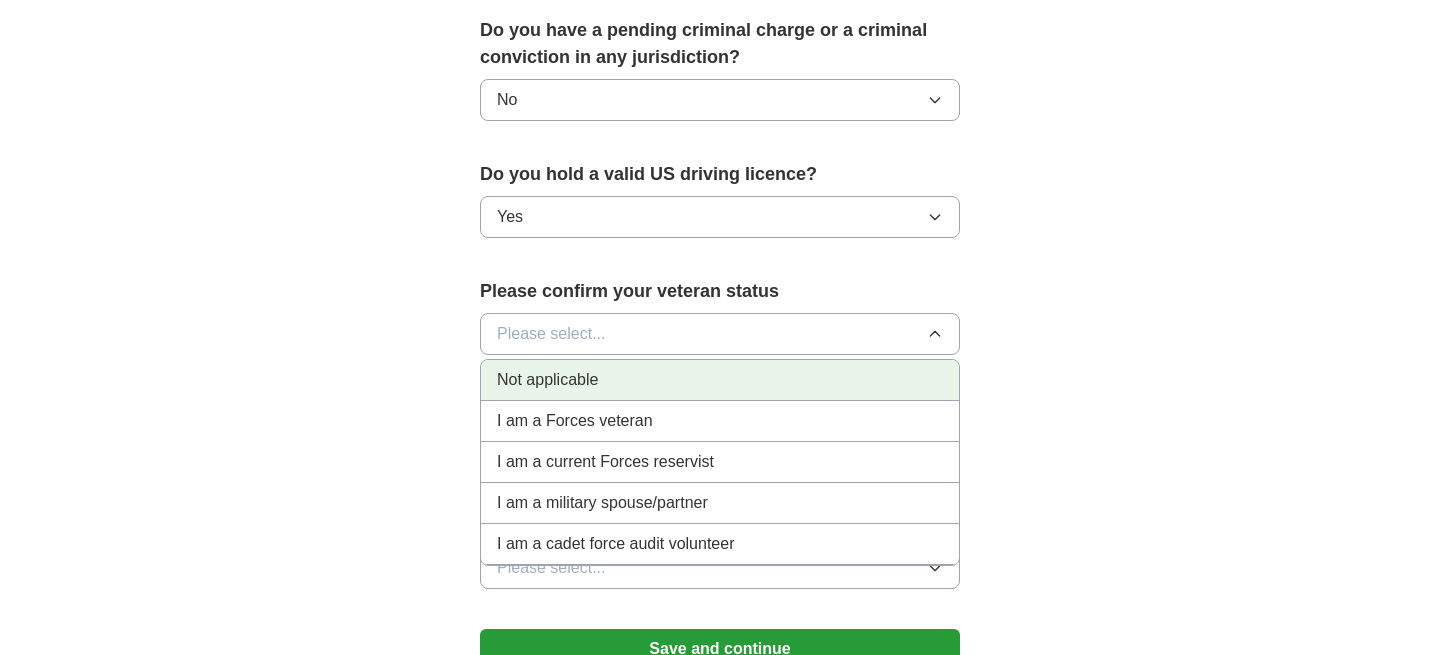 click on "Not applicable" at bounding box center (547, 380) 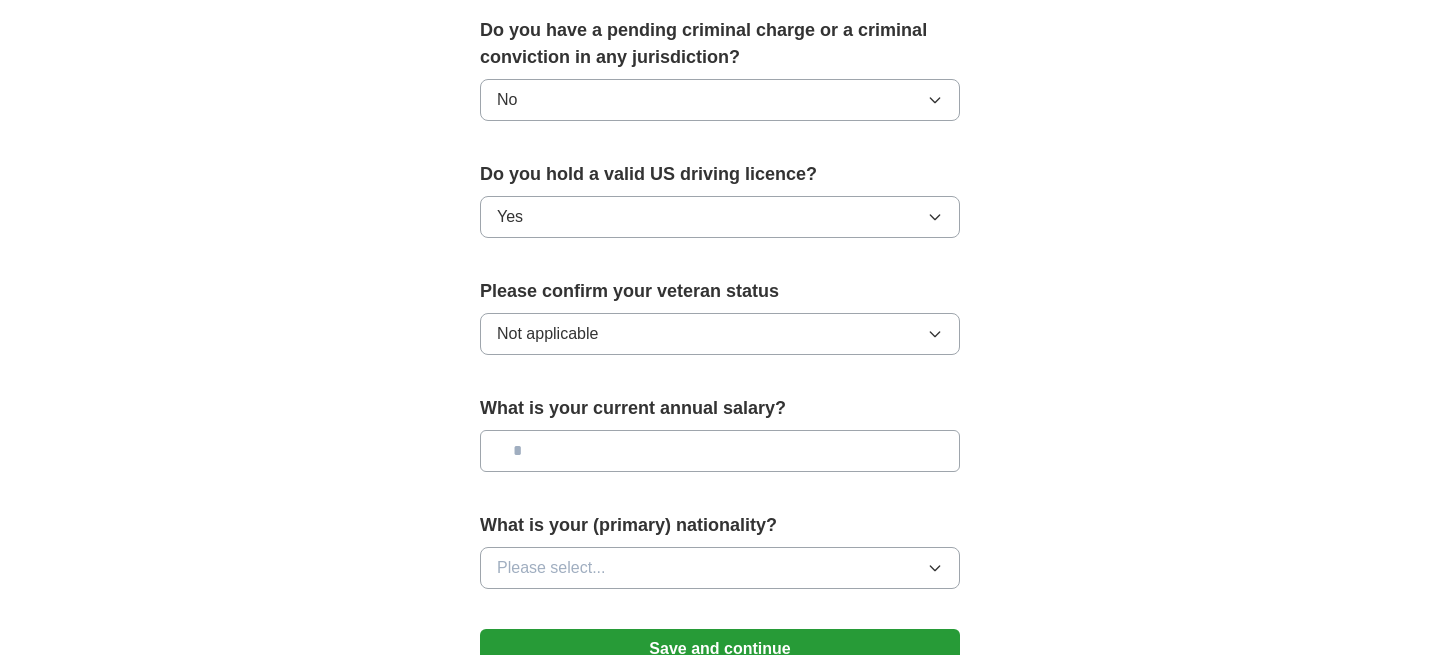 click at bounding box center (720, 451) 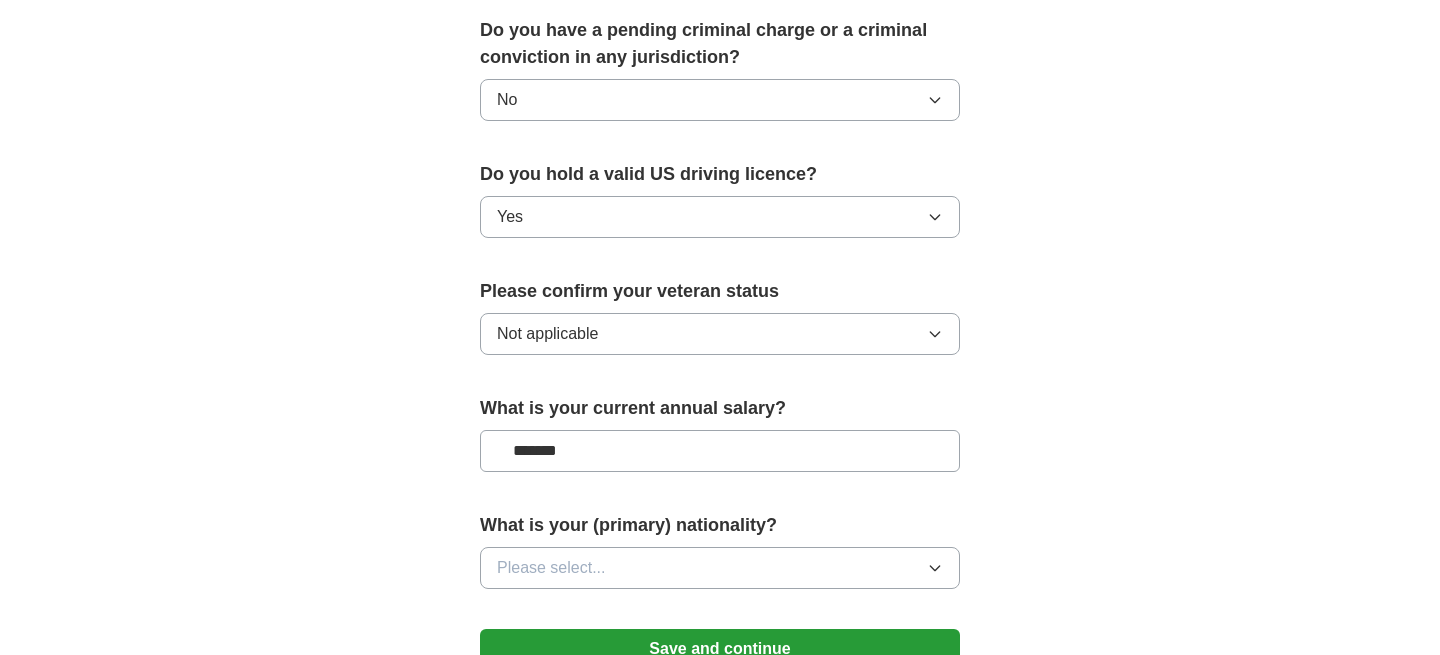 type on "*******" 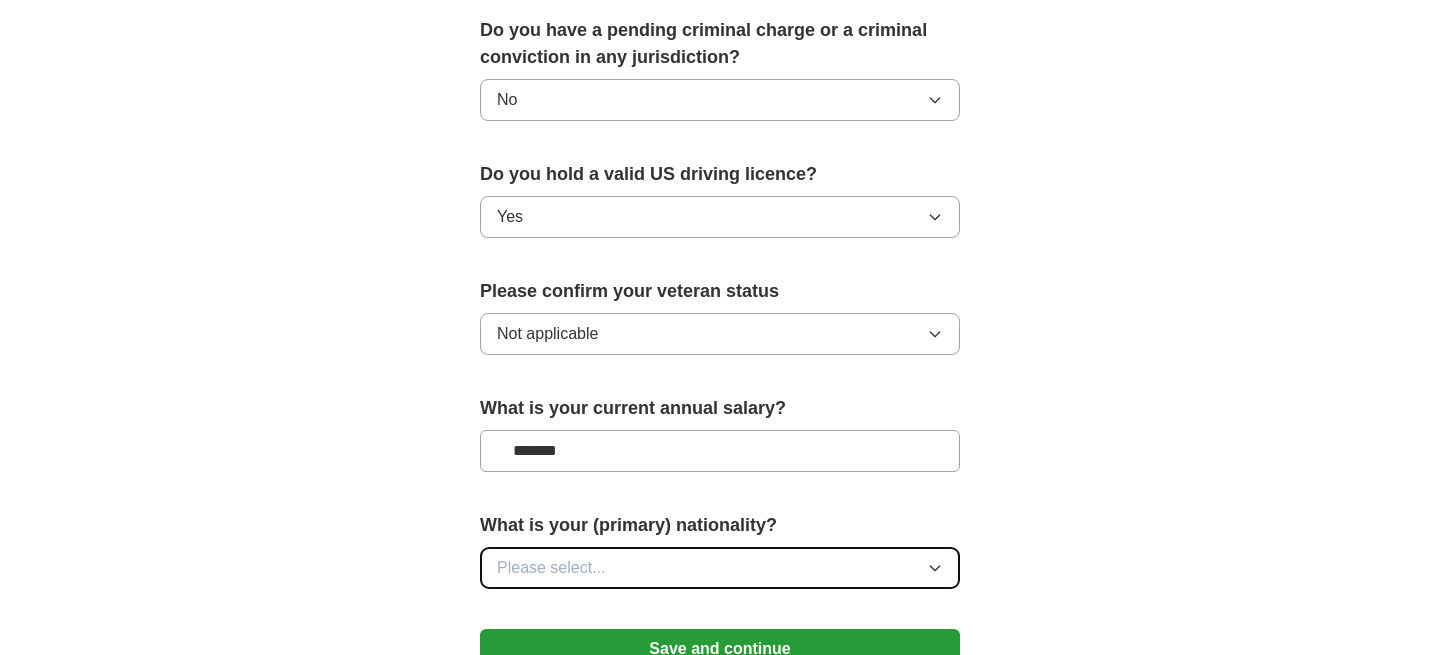 click on "Please select..." at bounding box center [720, 568] 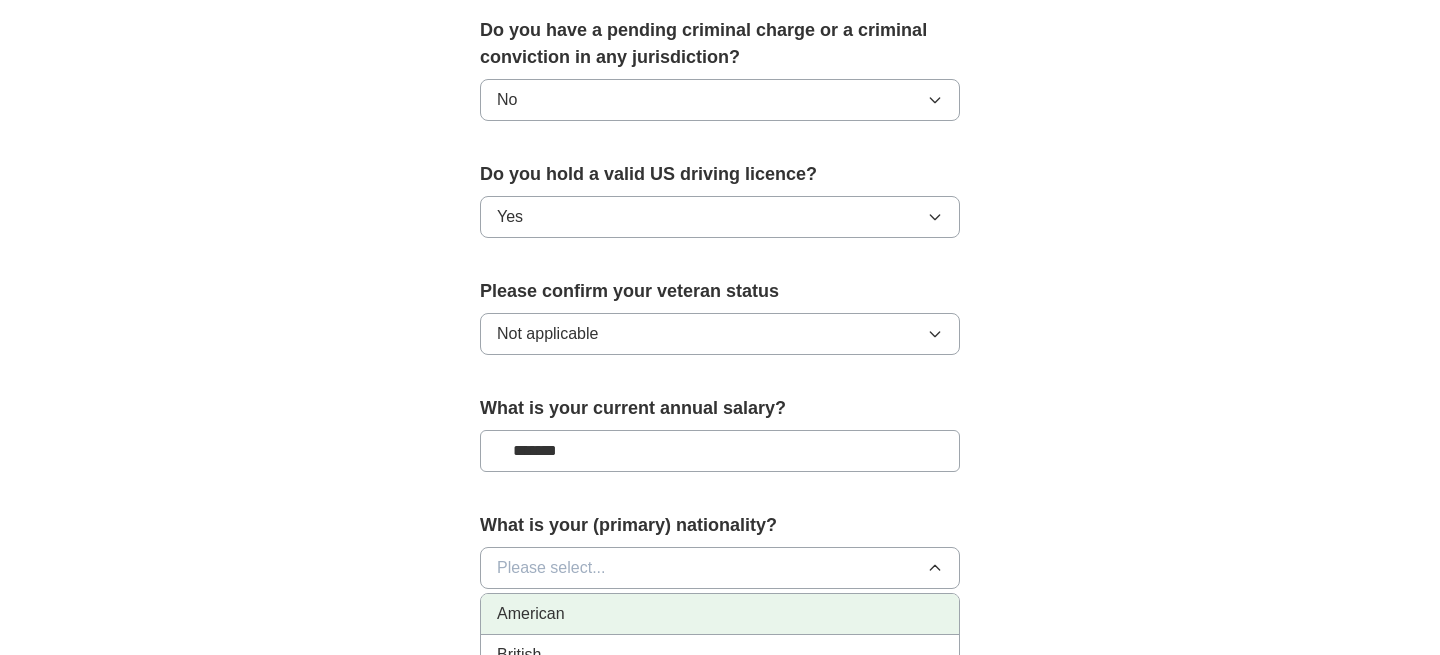click on "American" at bounding box center [720, 614] 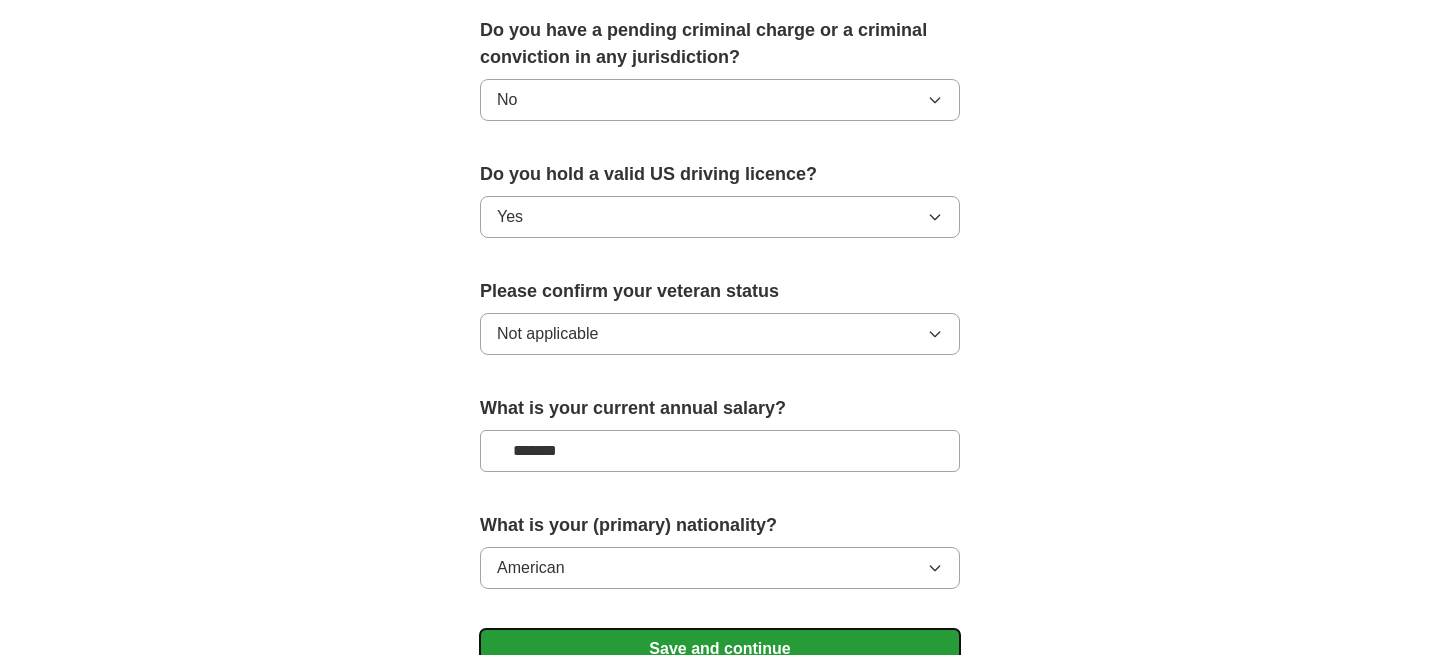 click on "Save and continue" at bounding box center (720, 649) 